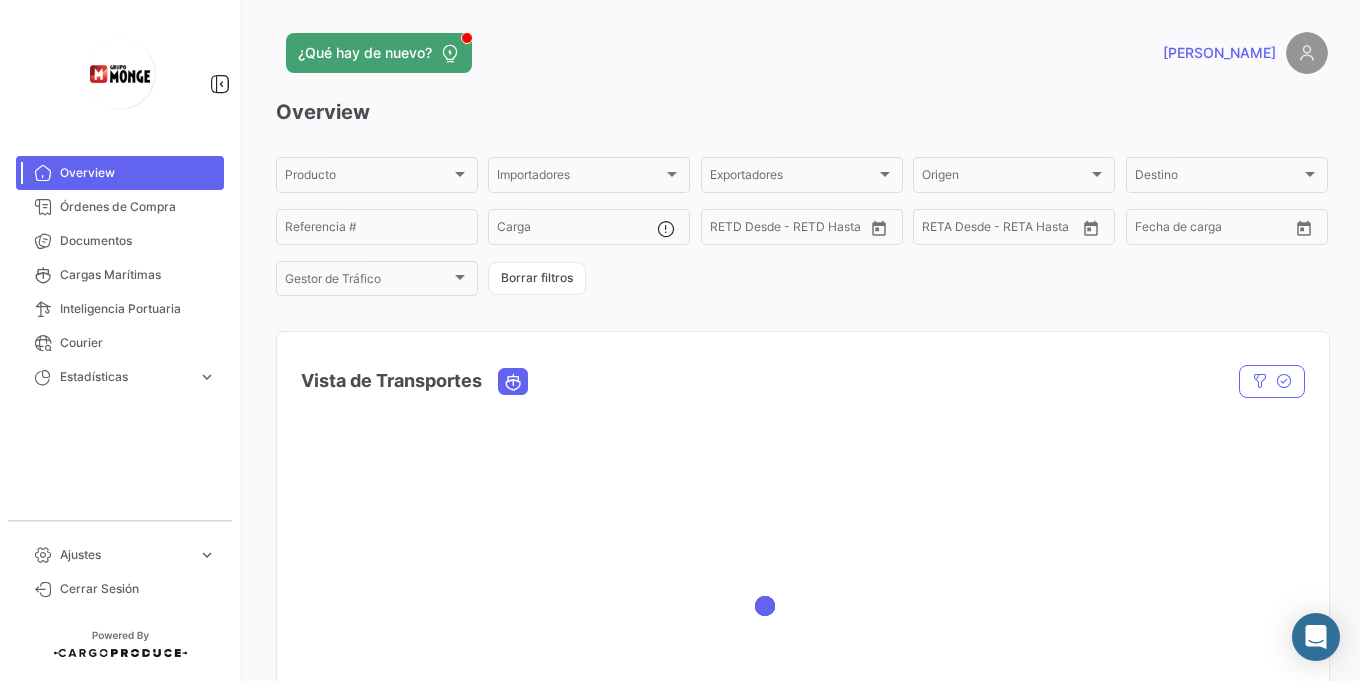 scroll, scrollTop: 0, scrollLeft: 0, axis: both 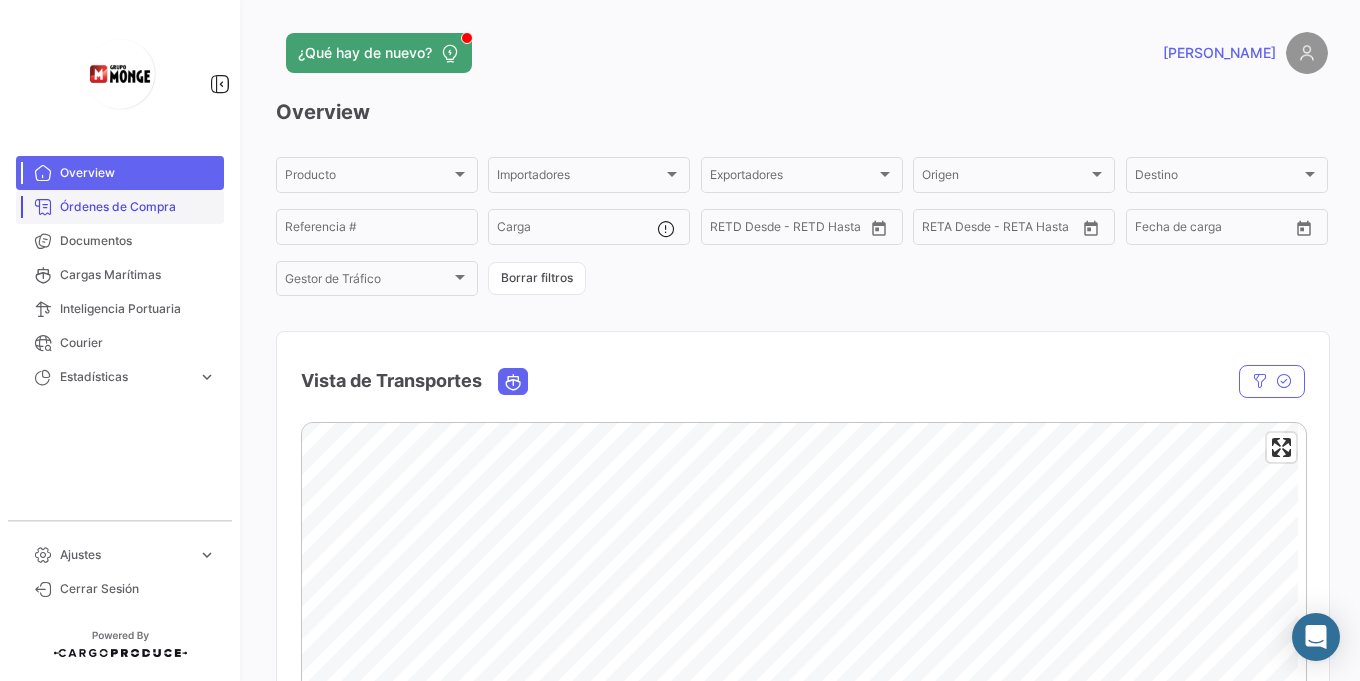 click on "Órdenes de Compra" at bounding box center [138, 207] 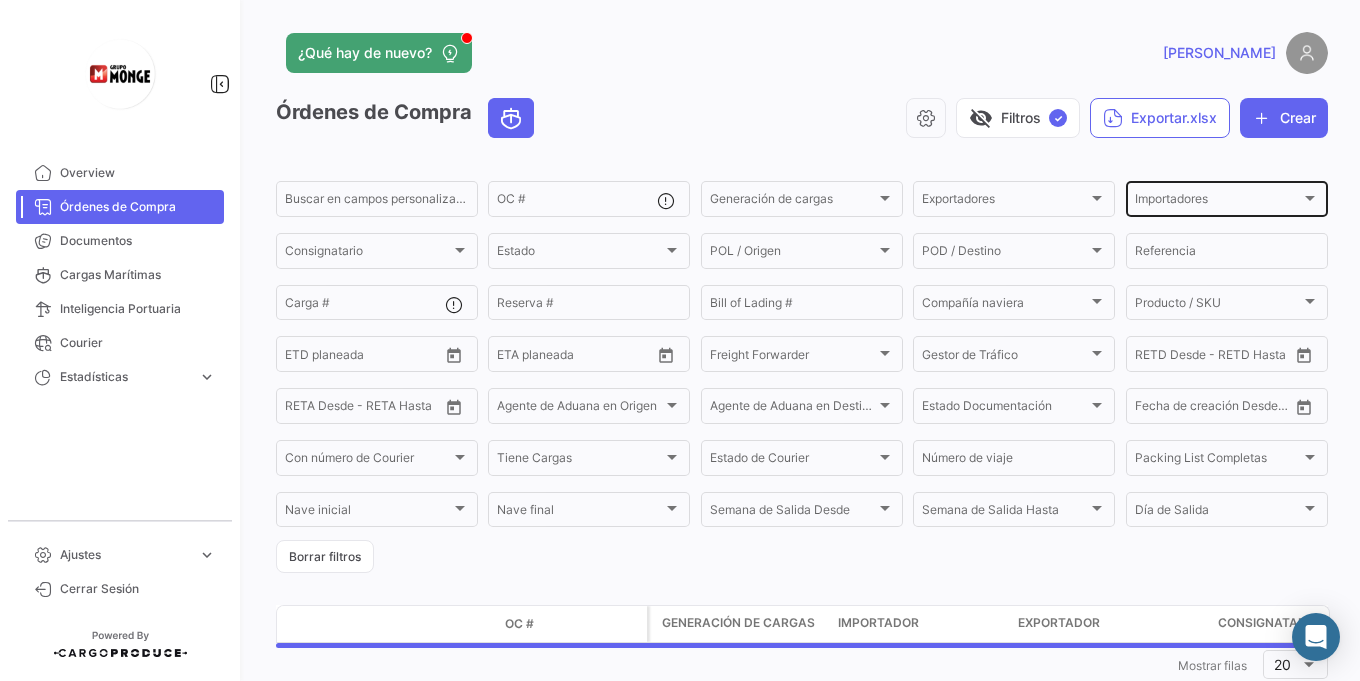 click on "Importadores Importadores" 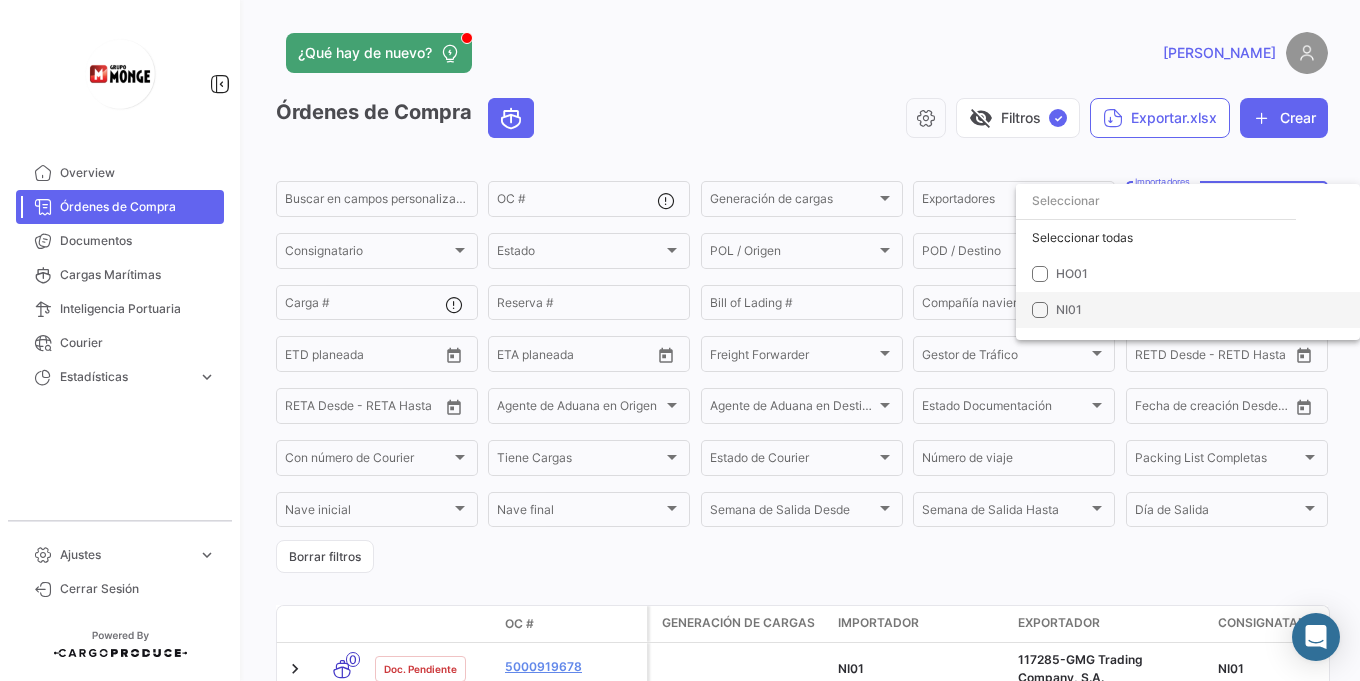 click on "NI01" at bounding box center (1069, 309) 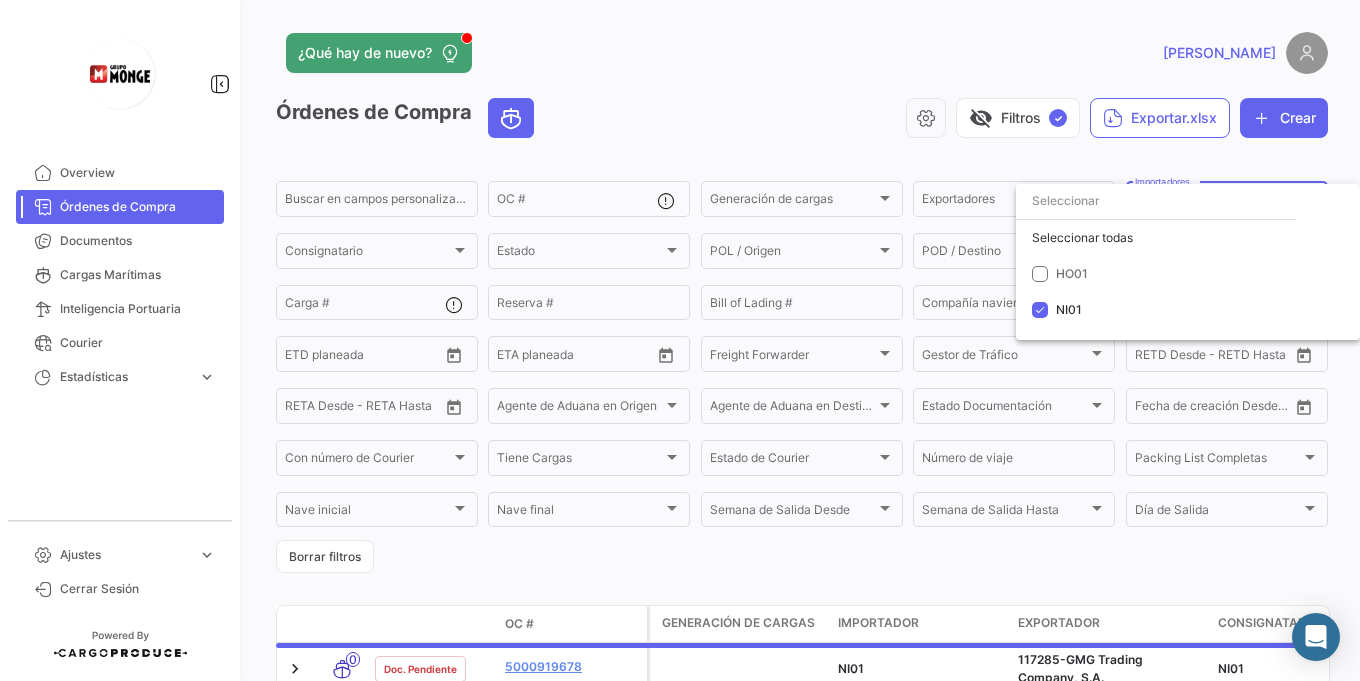 click at bounding box center (680, 340) 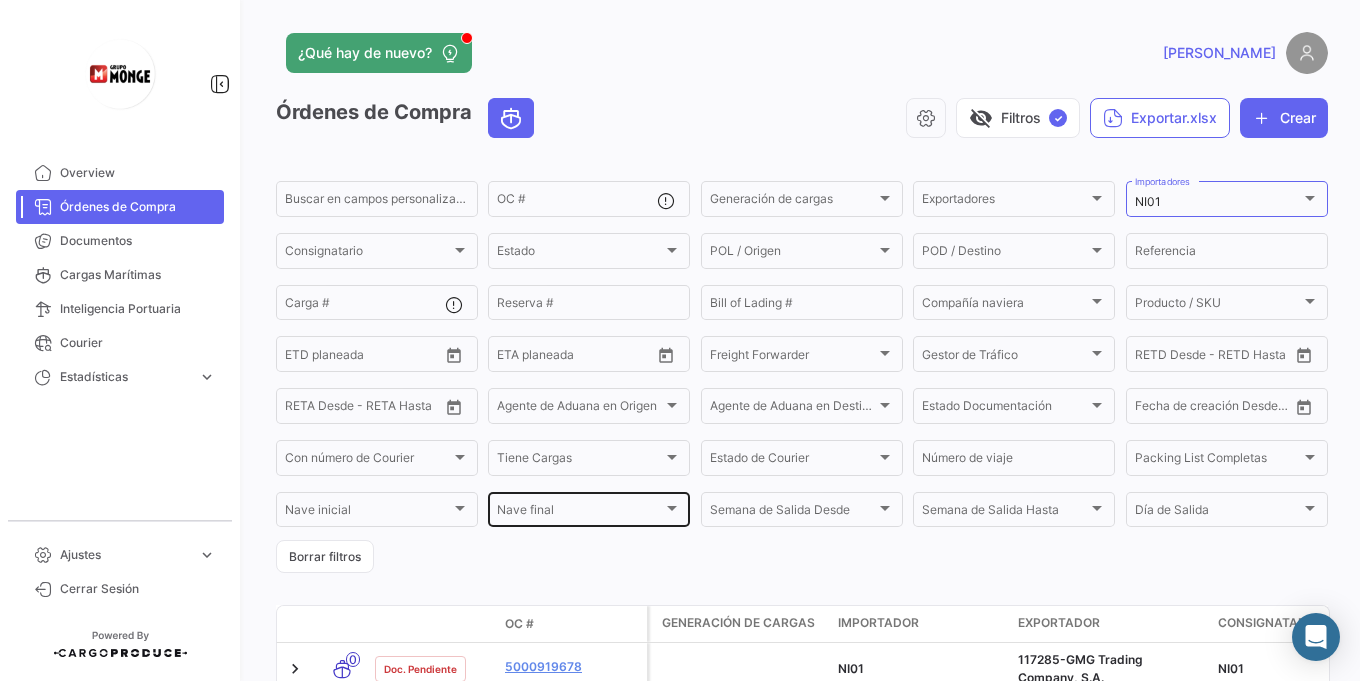 scroll, scrollTop: 120, scrollLeft: 0, axis: vertical 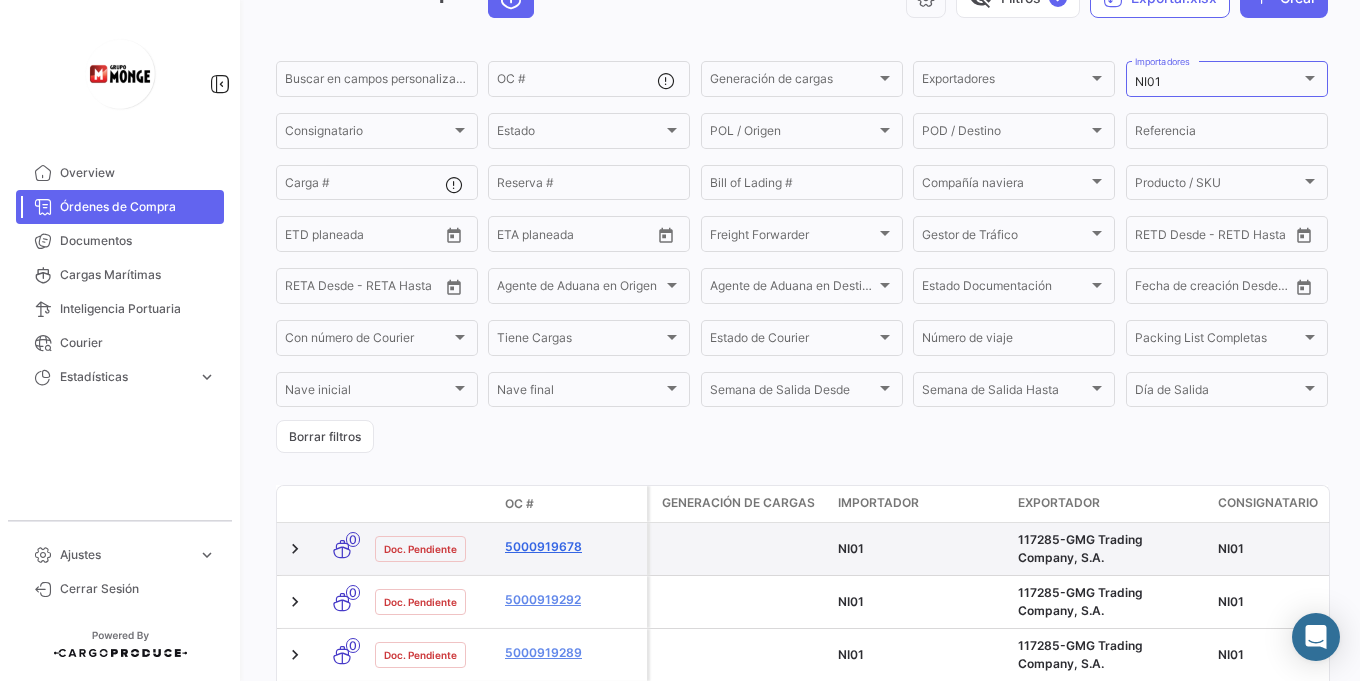 click on "5000919678" 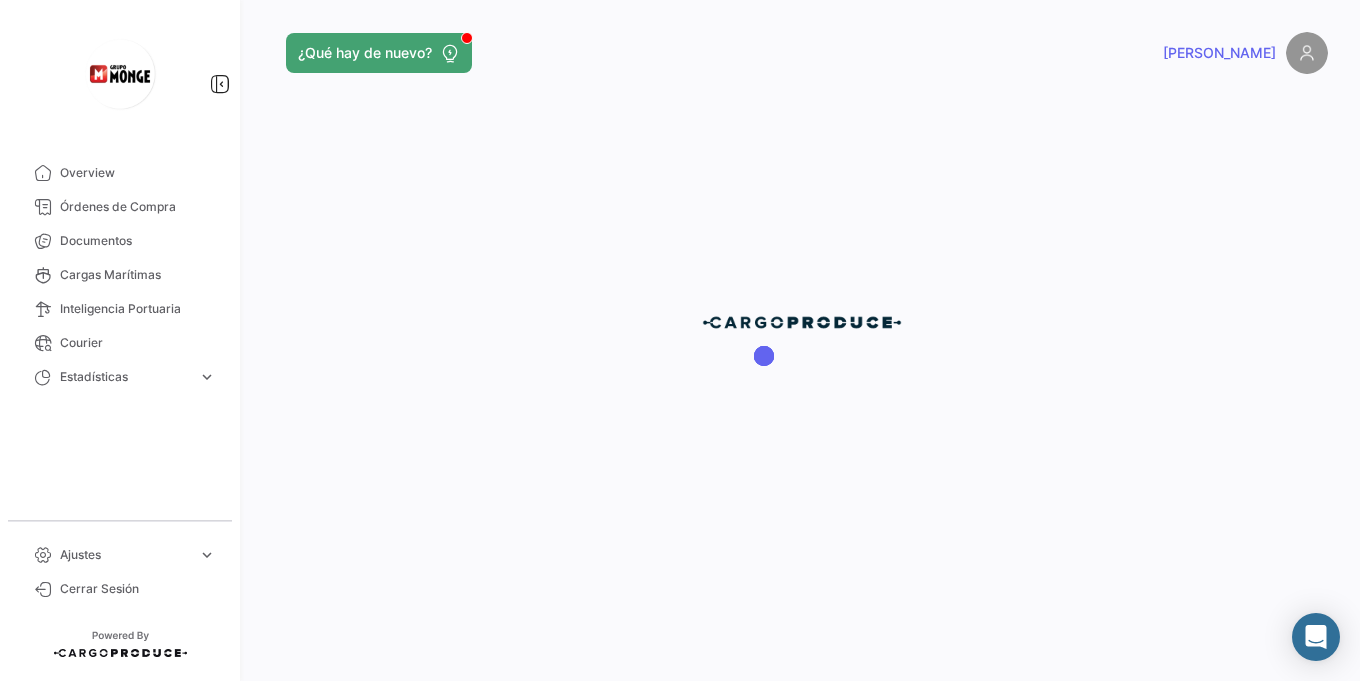 scroll, scrollTop: 0, scrollLeft: 0, axis: both 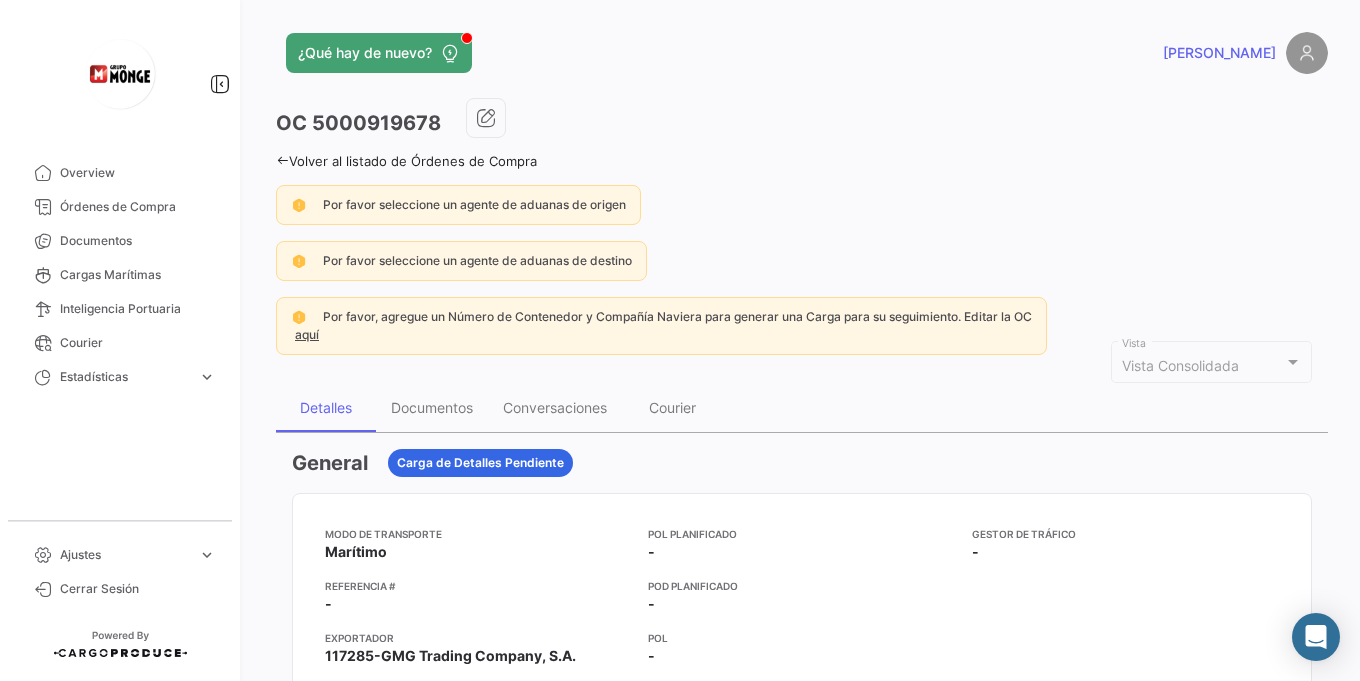 click on "Volver al listado de Órdenes de Compra" 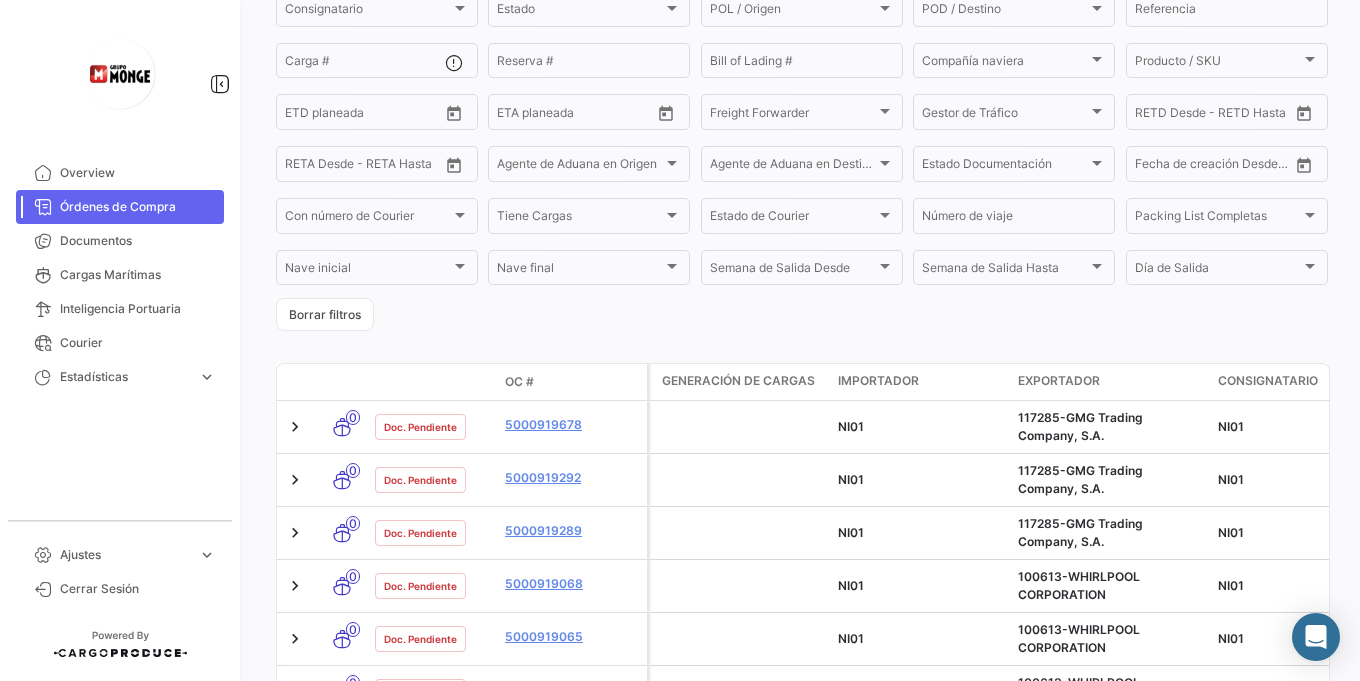 scroll, scrollTop: 360, scrollLeft: 0, axis: vertical 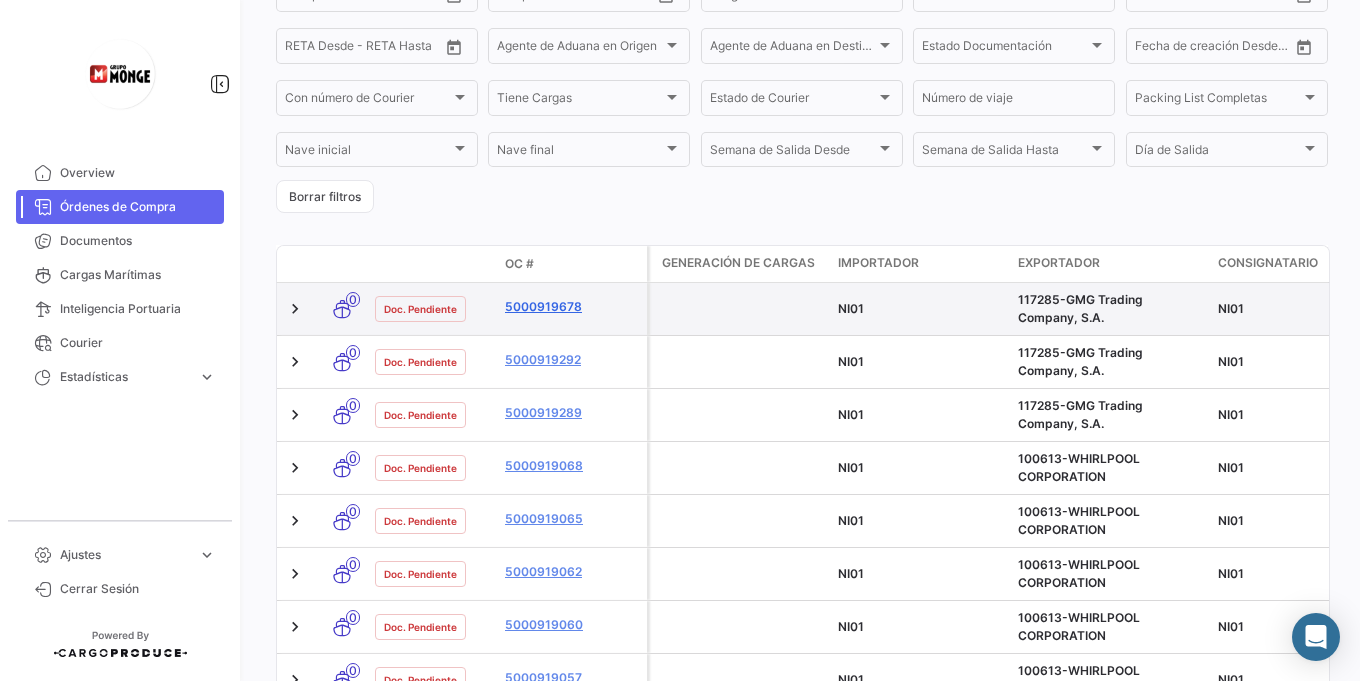 click on "5000919678" 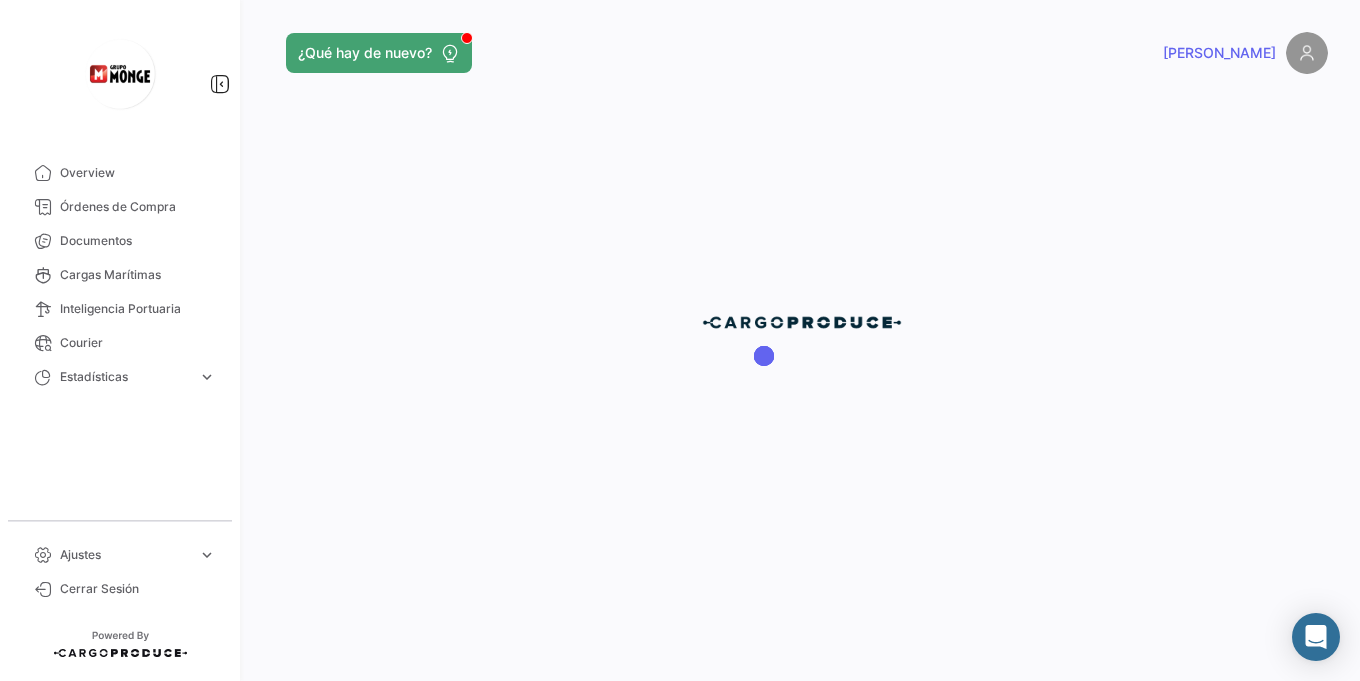 scroll, scrollTop: 0, scrollLeft: 0, axis: both 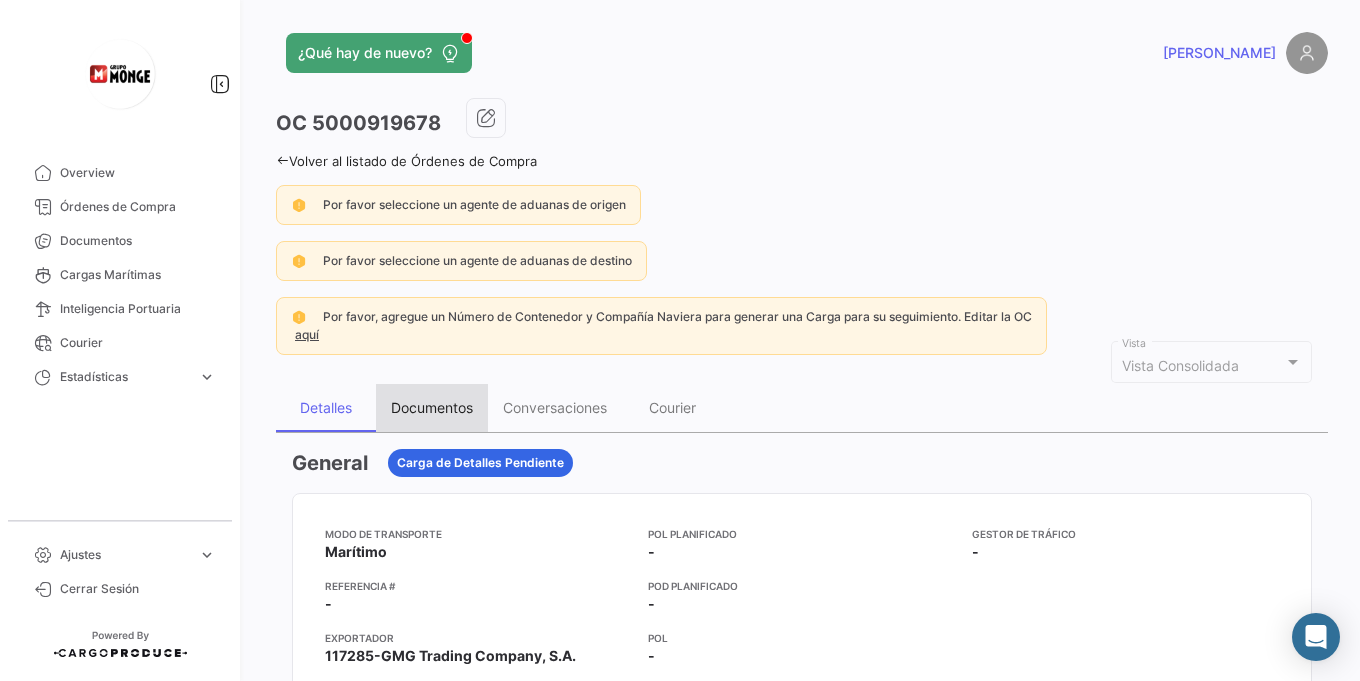 click on "Documentos" at bounding box center (432, 407) 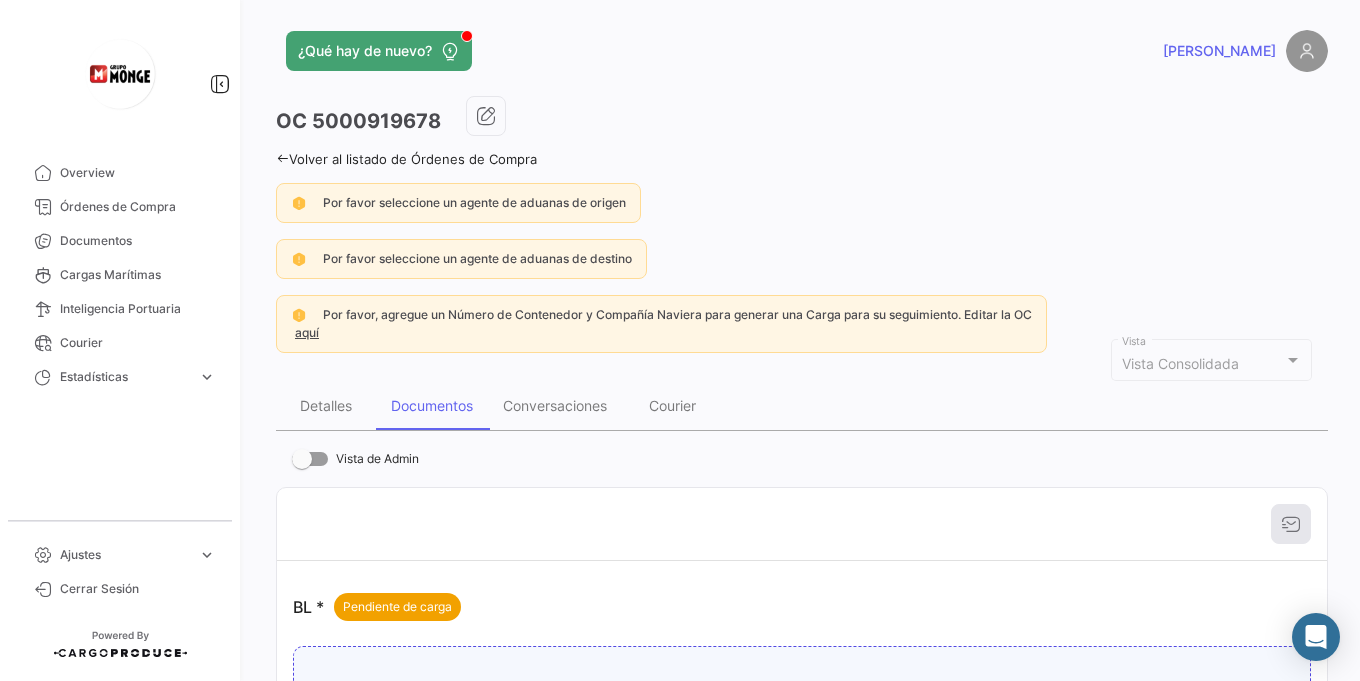 scroll, scrollTop: 0, scrollLeft: 0, axis: both 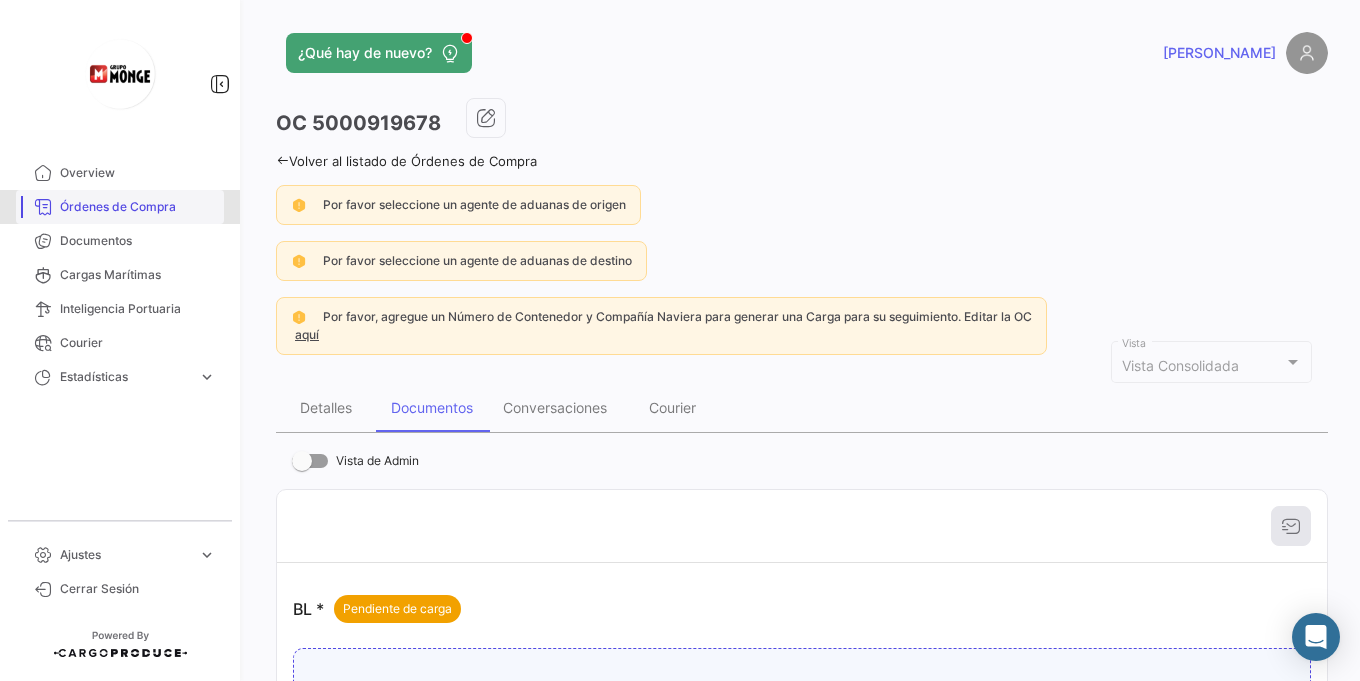 click on "Órdenes de Compra" at bounding box center [138, 207] 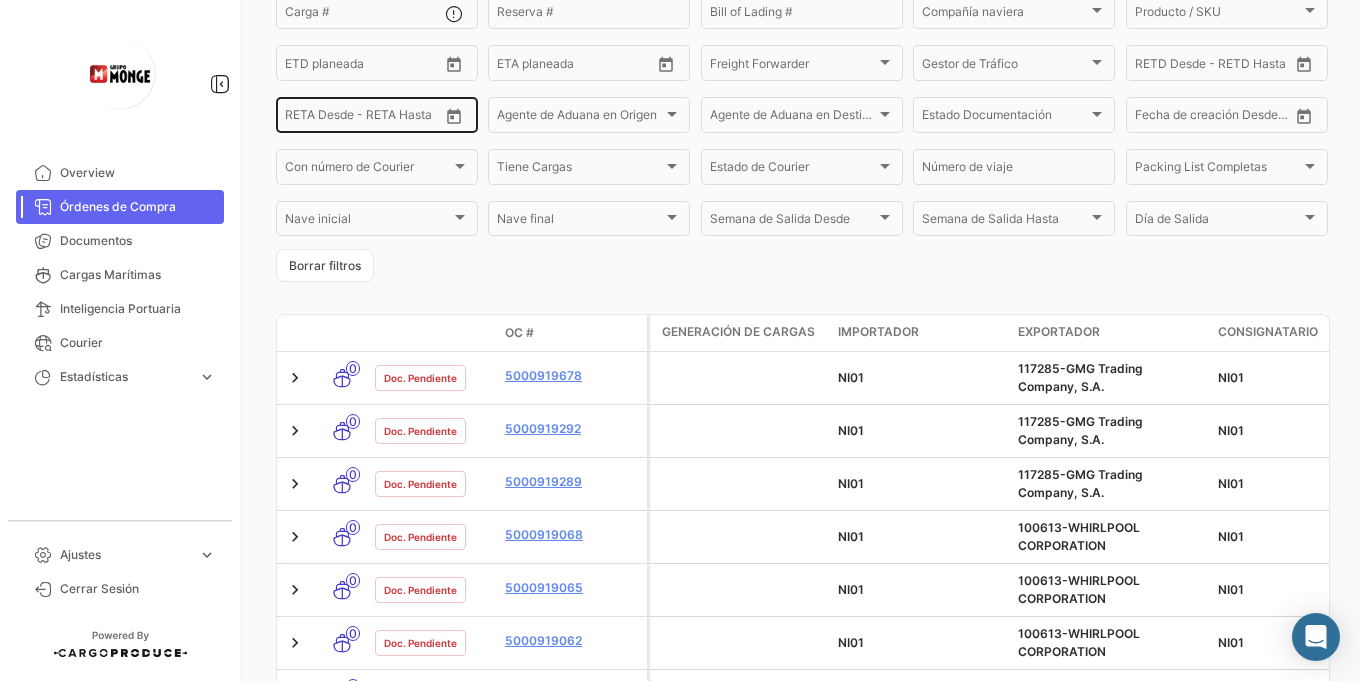 scroll, scrollTop: 171, scrollLeft: 0, axis: vertical 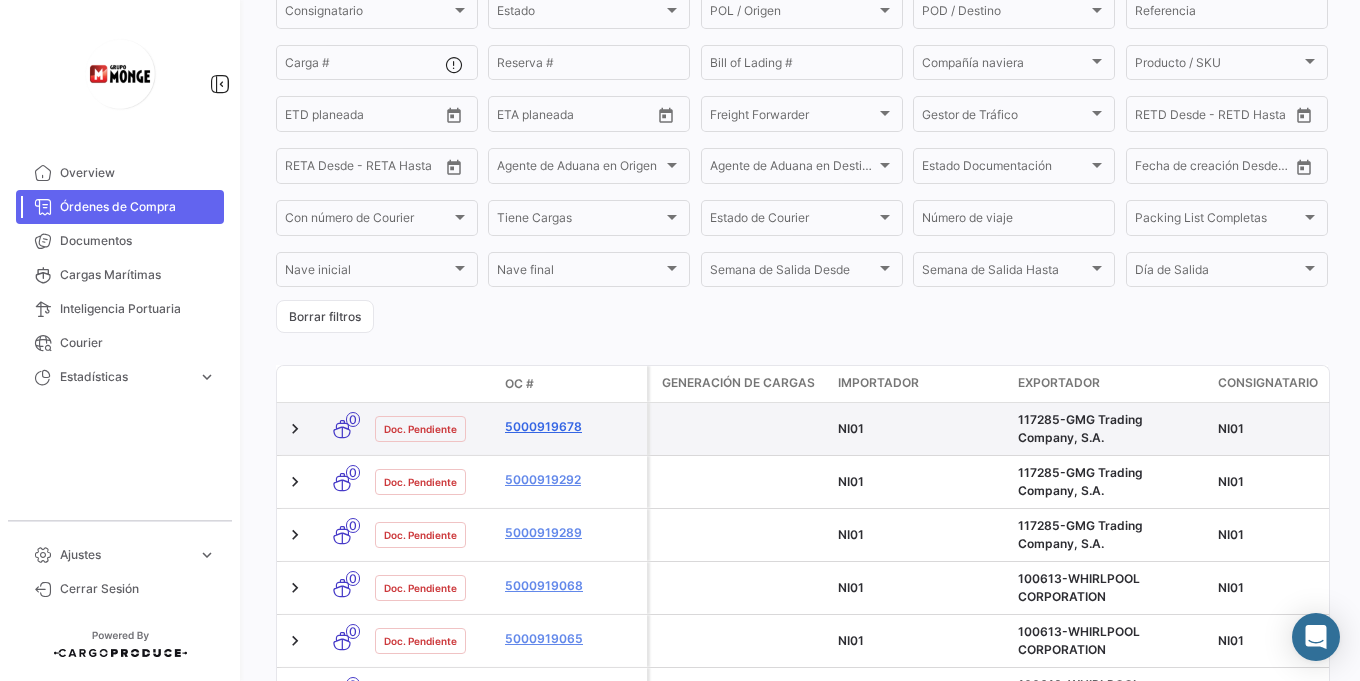 click on "5000919678" 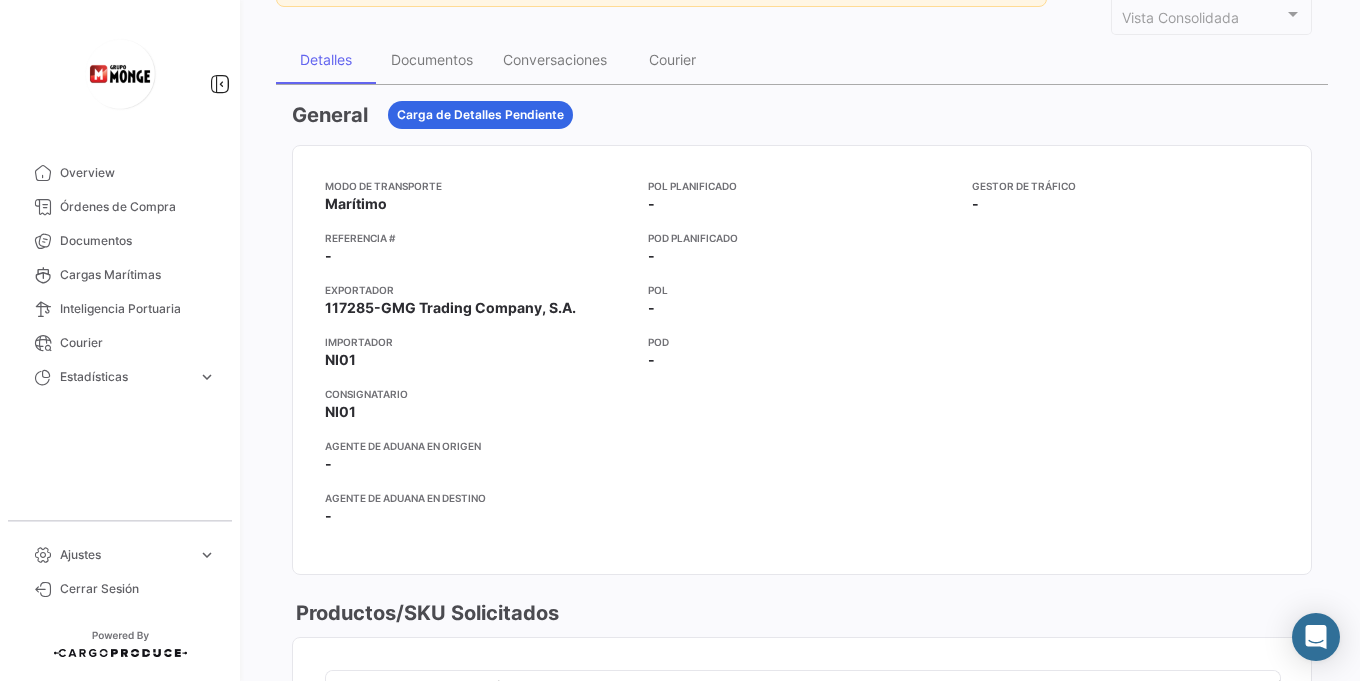 scroll, scrollTop: 0, scrollLeft: 0, axis: both 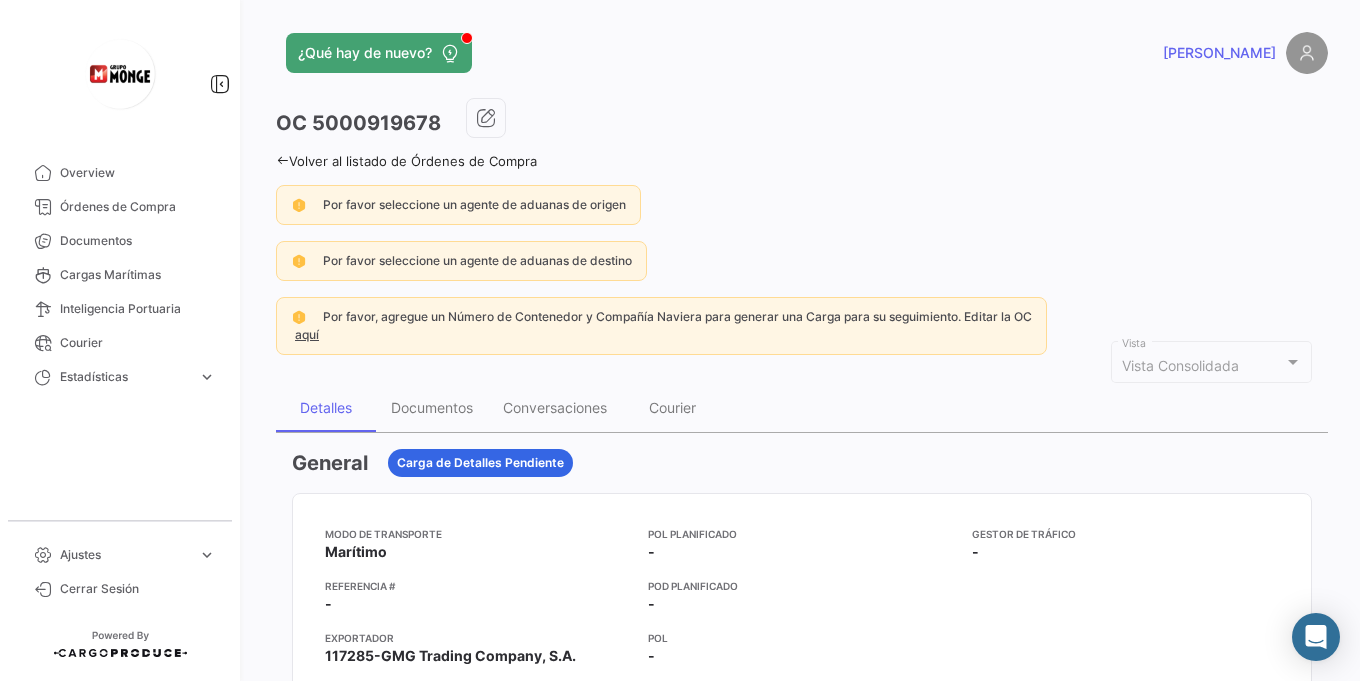 click on "Volver al listado de Órdenes de Compra" 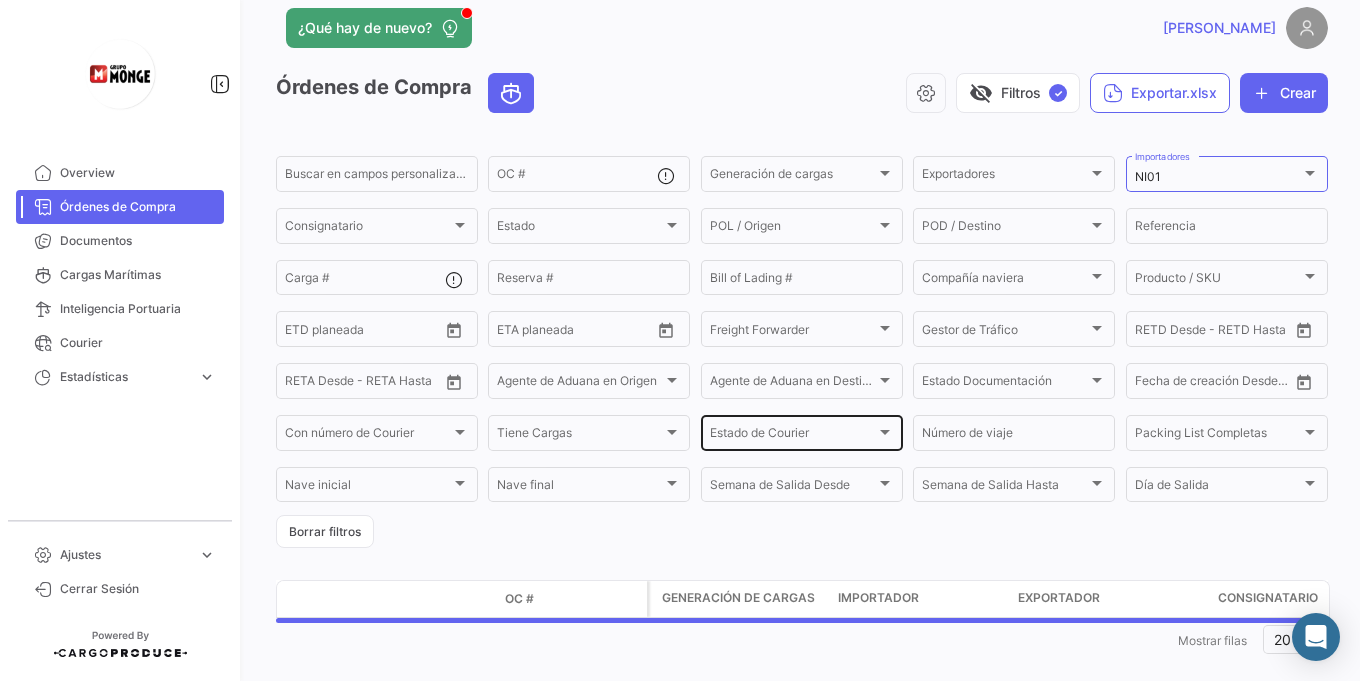 scroll, scrollTop: 51, scrollLeft: 0, axis: vertical 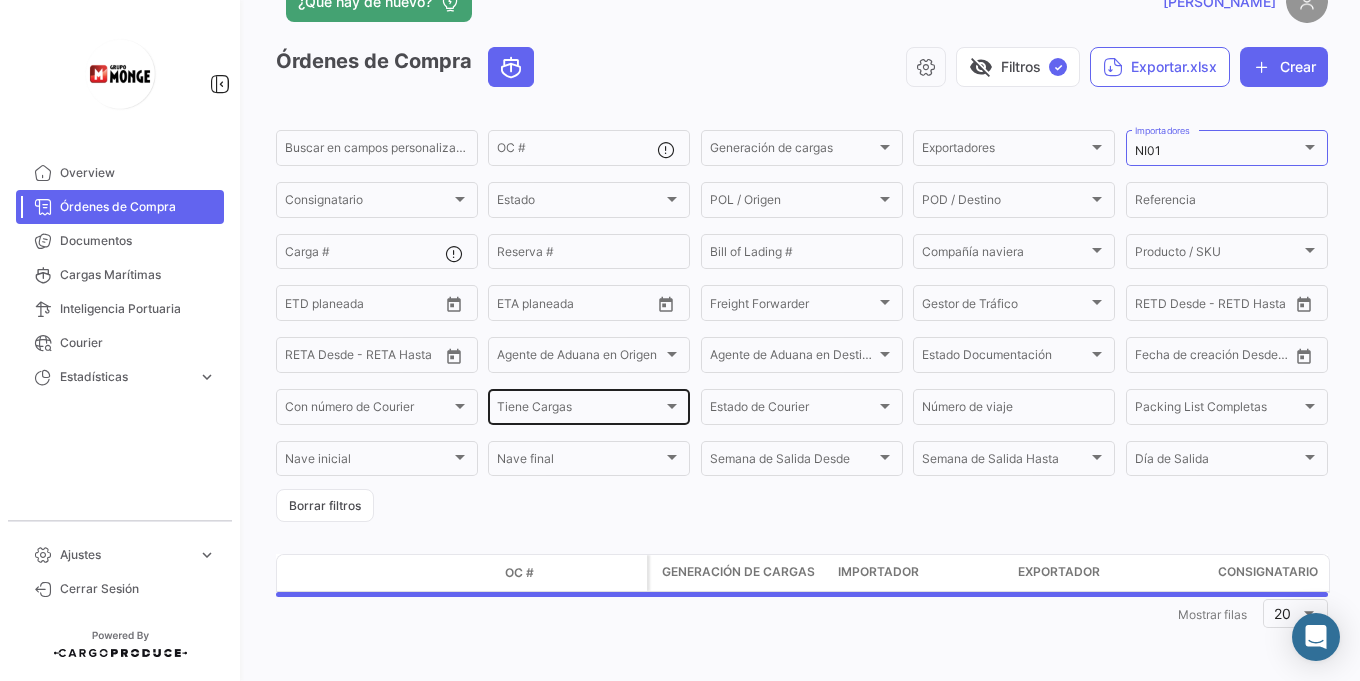 click on "Tiene Cargas Tiene Cargas" 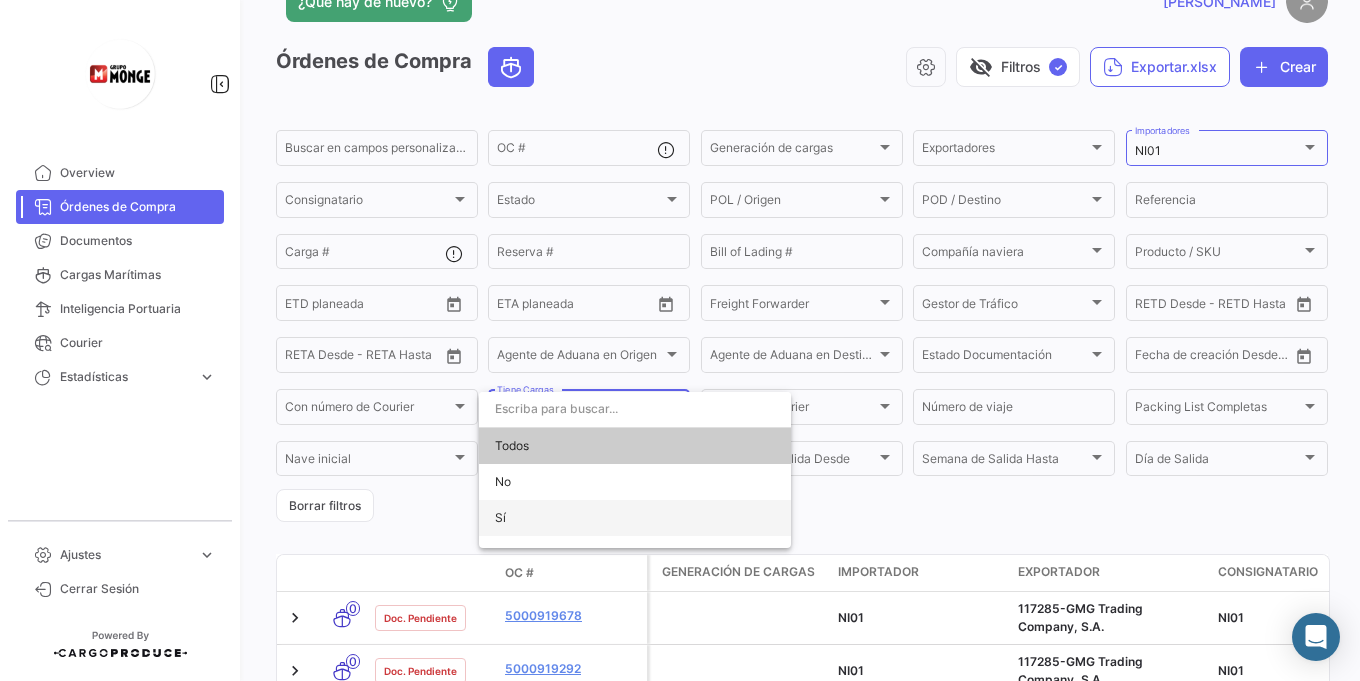click on "Sí" at bounding box center (635, 518) 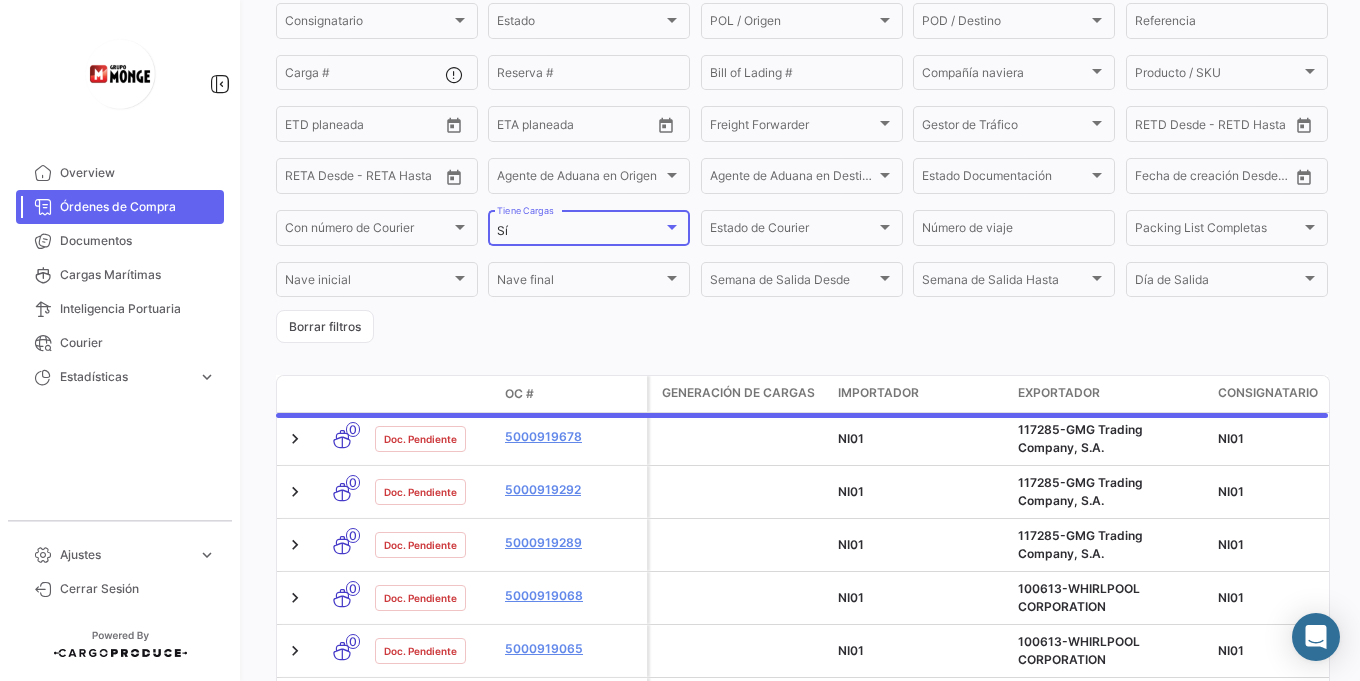 scroll, scrollTop: 411, scrollLeft: 0, axis: vertical 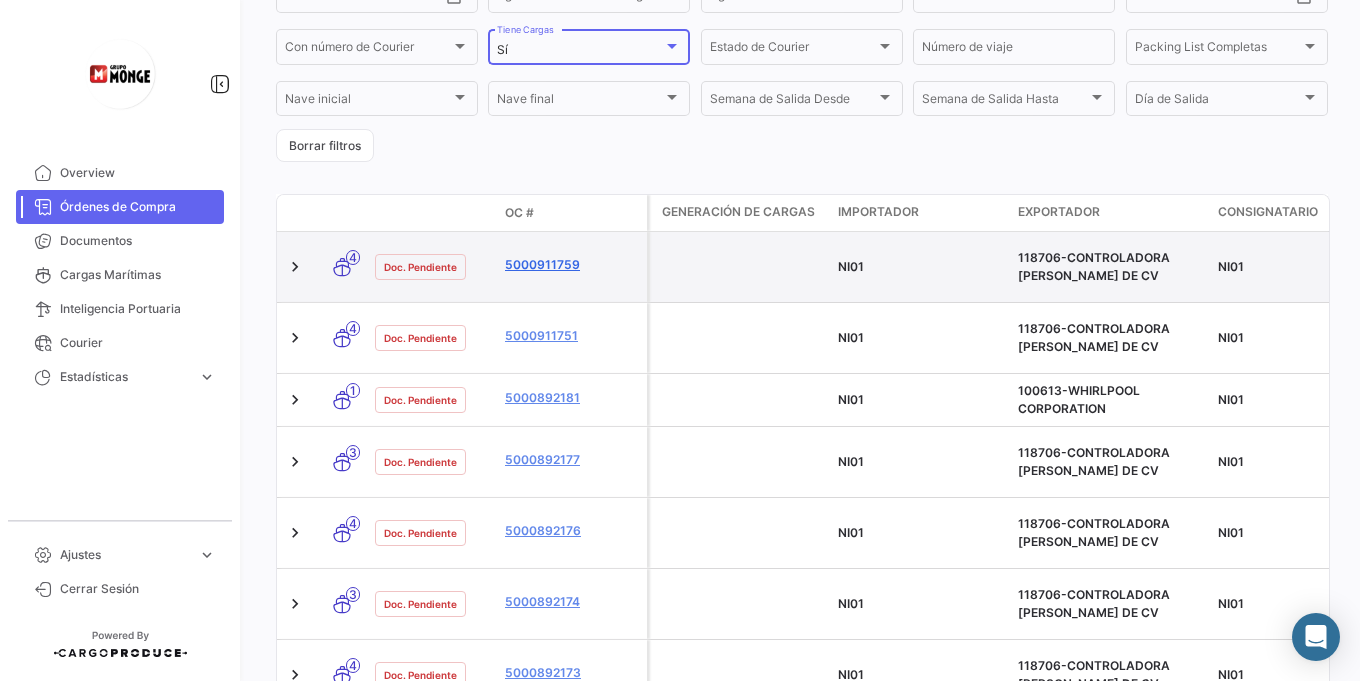 click on "5000911759" 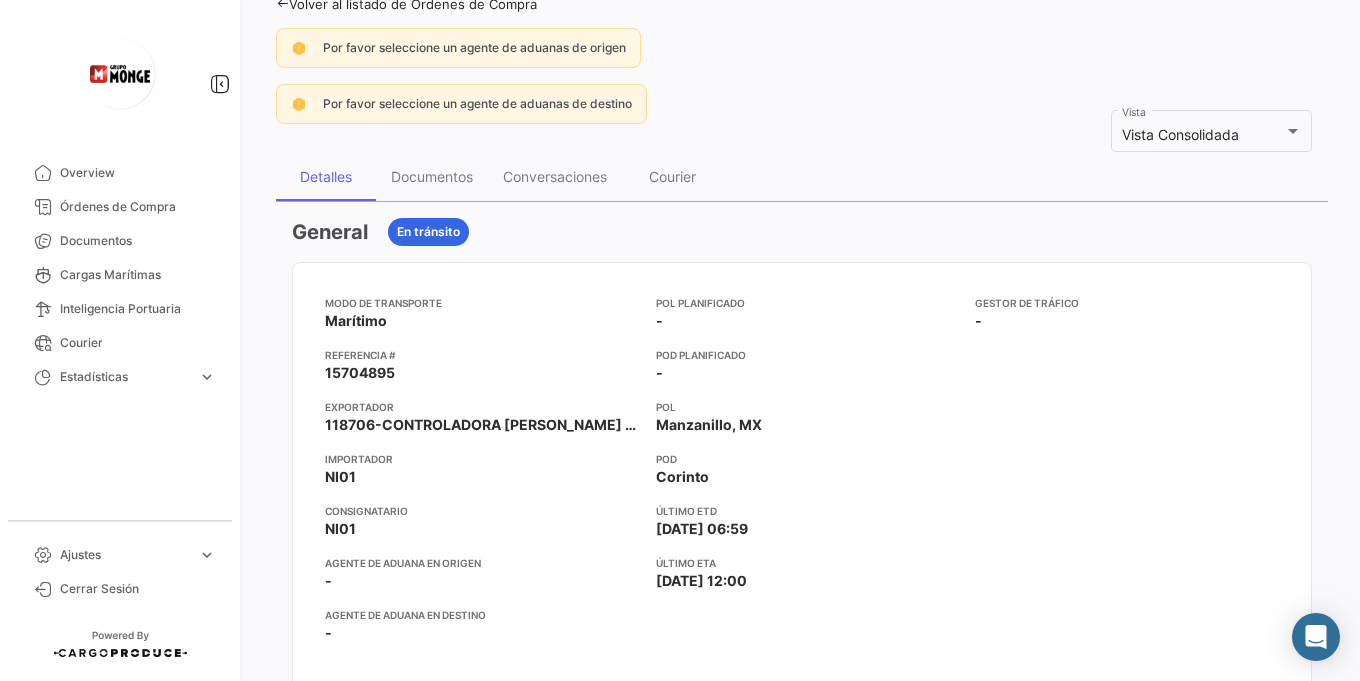 scroll, scrollTop: 0, scrollLeft: 0, axis: both 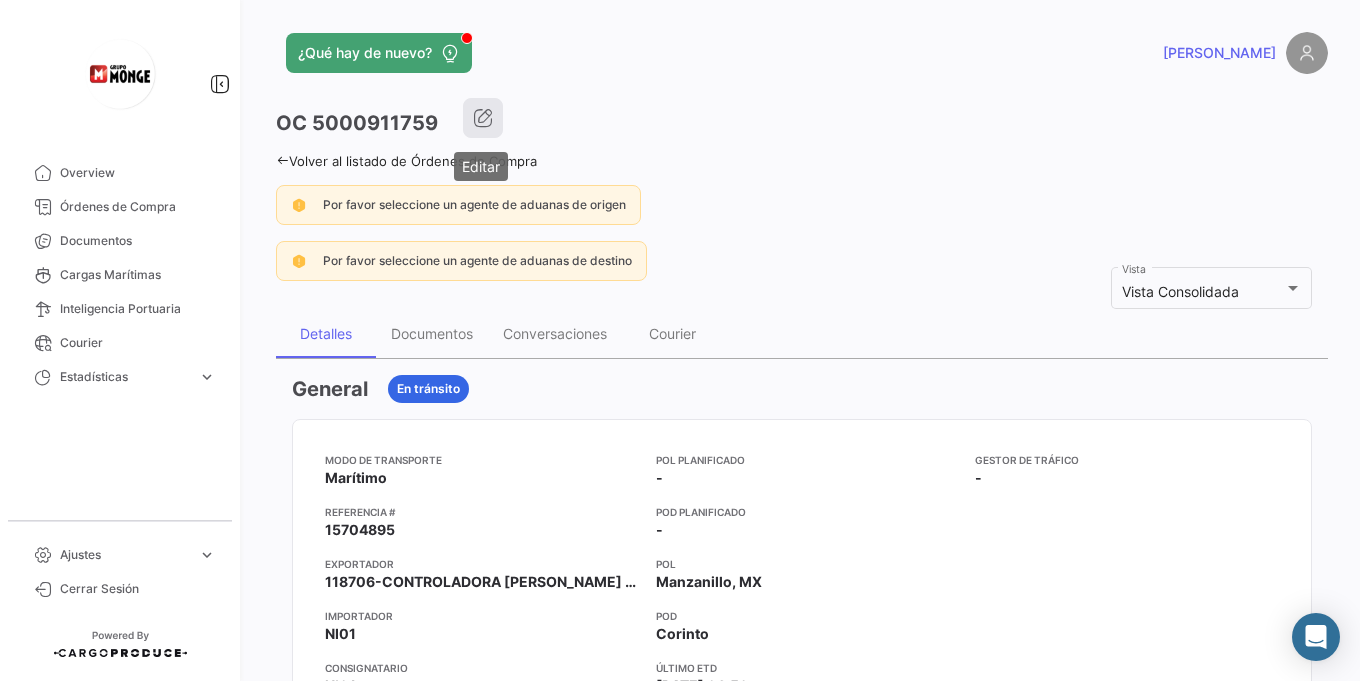 click 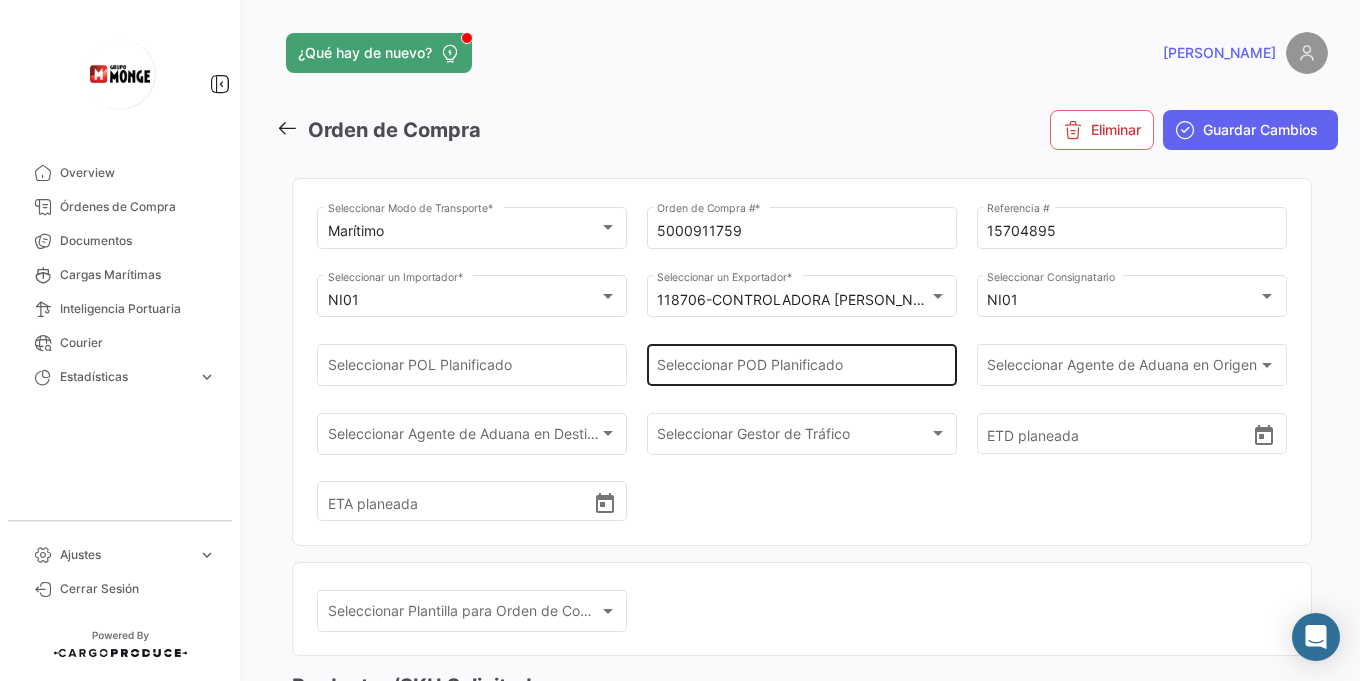 scroll, scrollTop: 120, scrollLeft: 0, axis: vertical 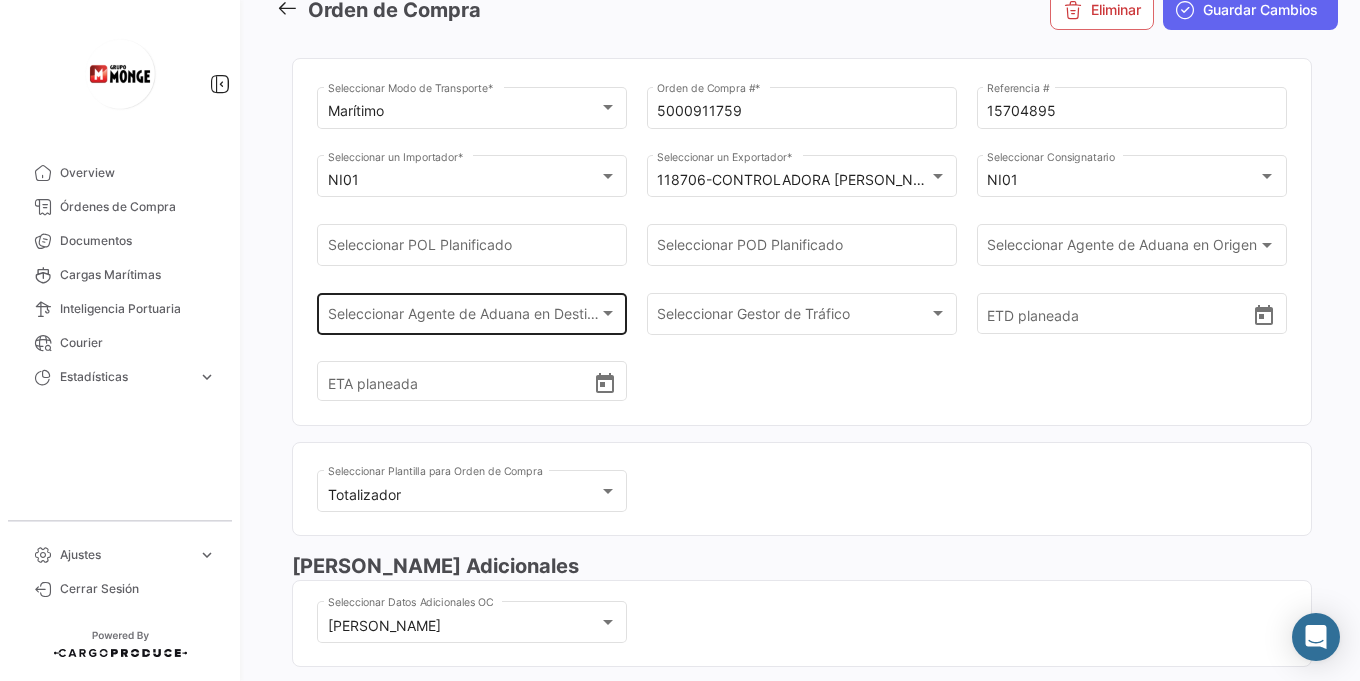 click on "Seleccionar
Agente de Aduana en Destino Seleccionar
Agente de Aduana en Destino" 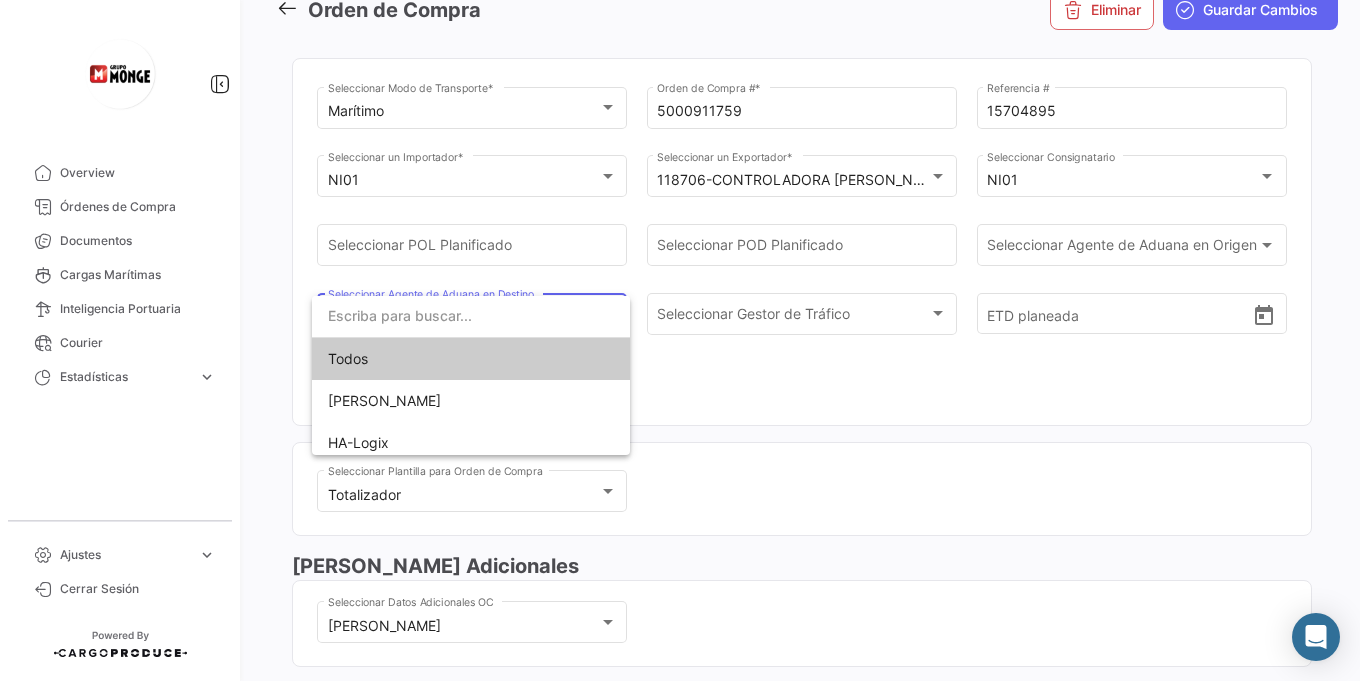 click at bounding box center (680, 340) 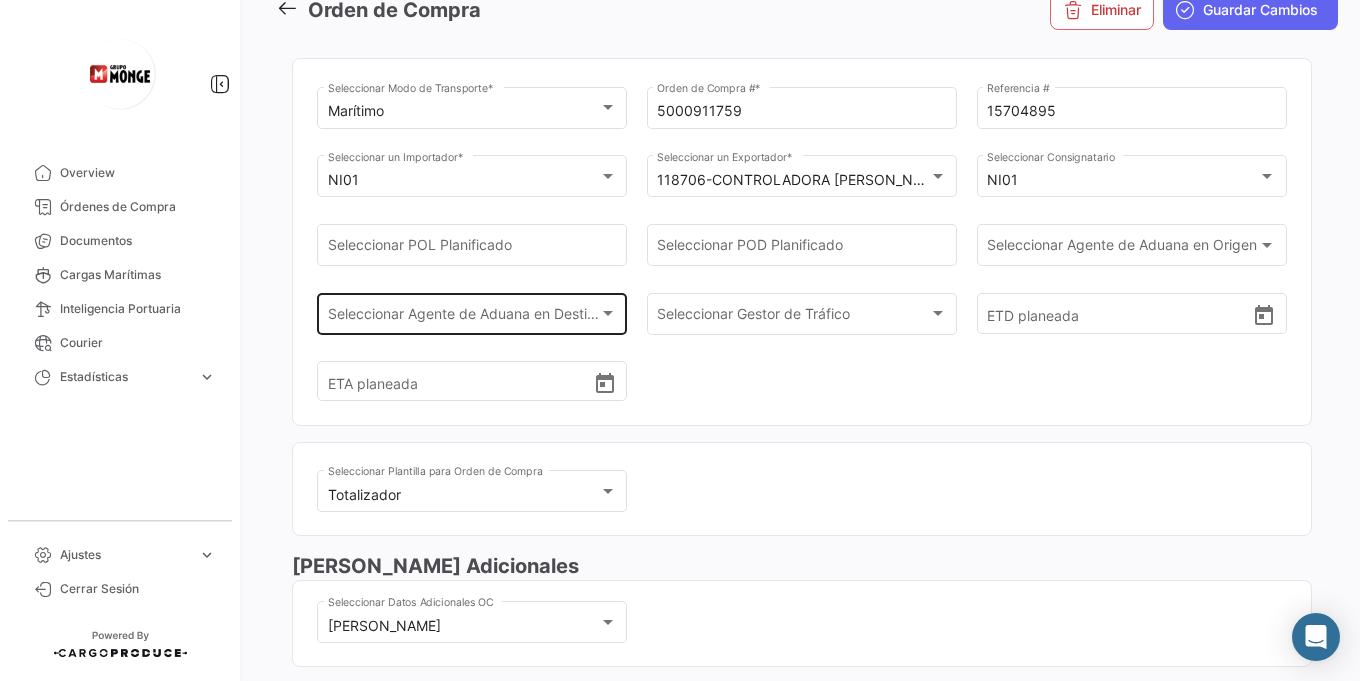 click on "Seleccionar
Agente de Aduana en Destino Seleccionar
Agente de Aduana en Destino" 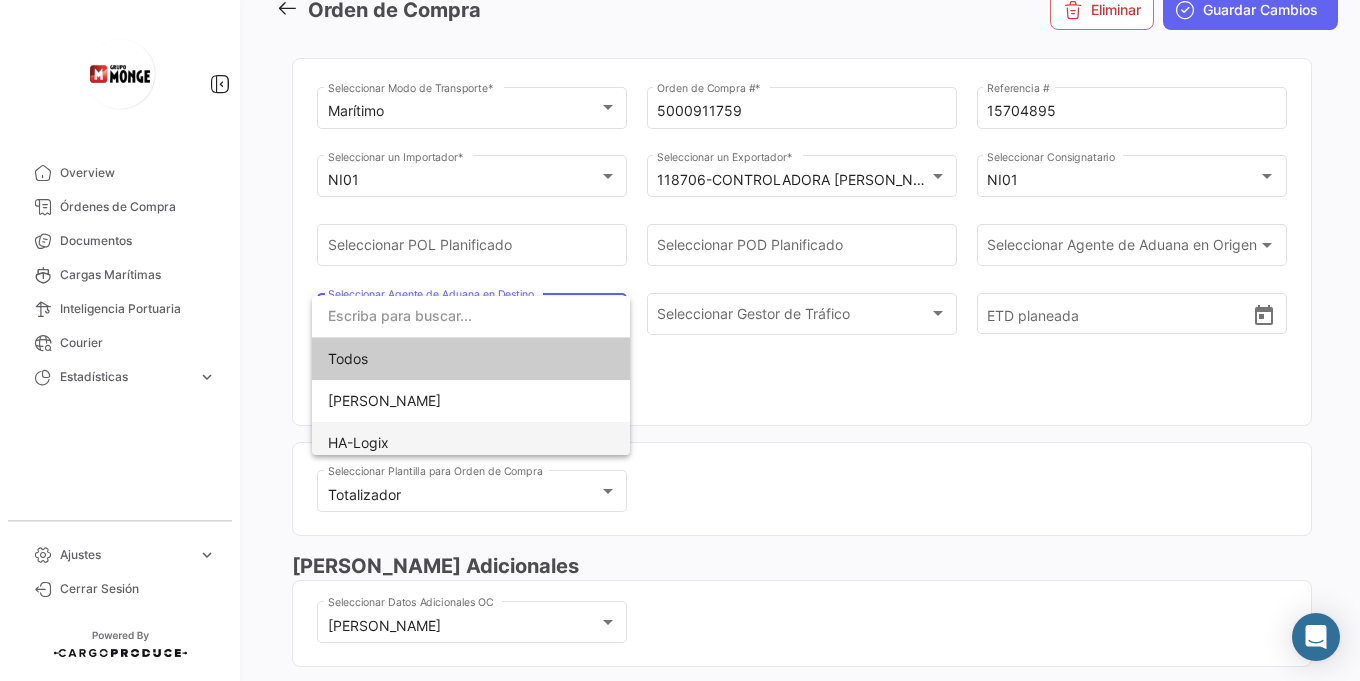 click on "HA-Logix" at bounding box center [471, 443] 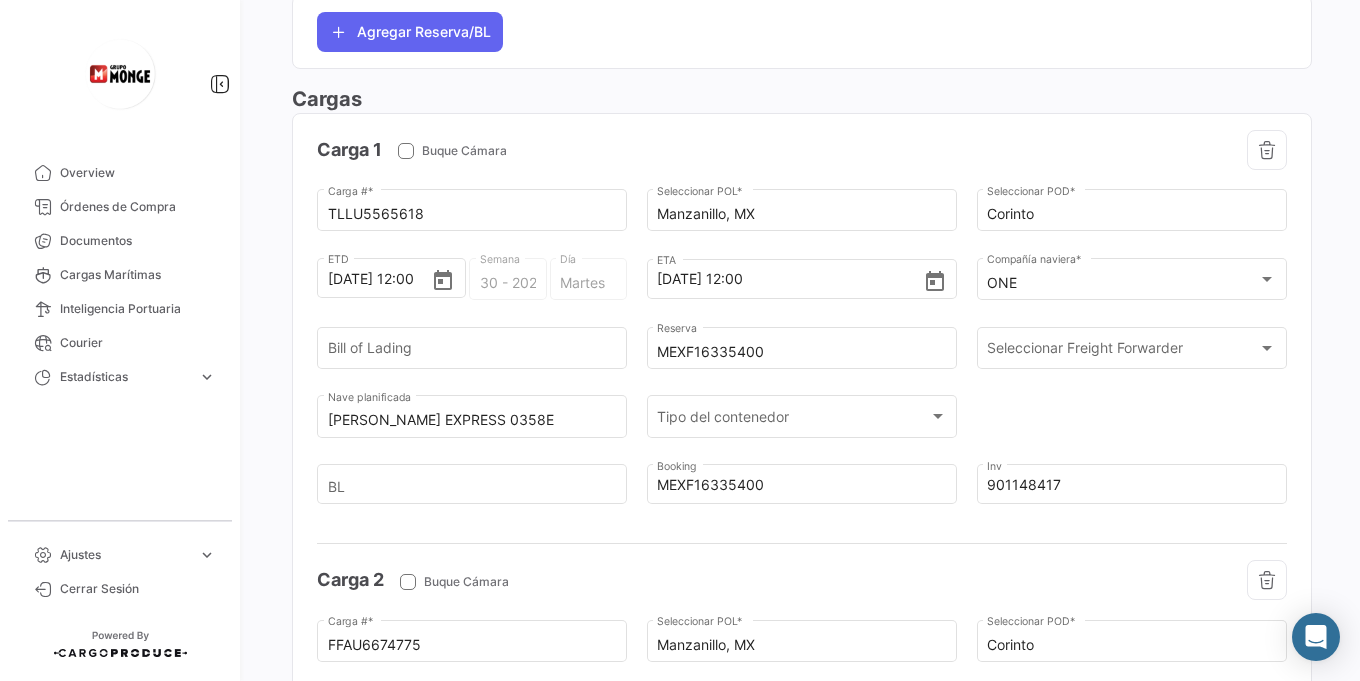 scroll, scrollTop: 1800, scrollLeft: 0, axis: vertical 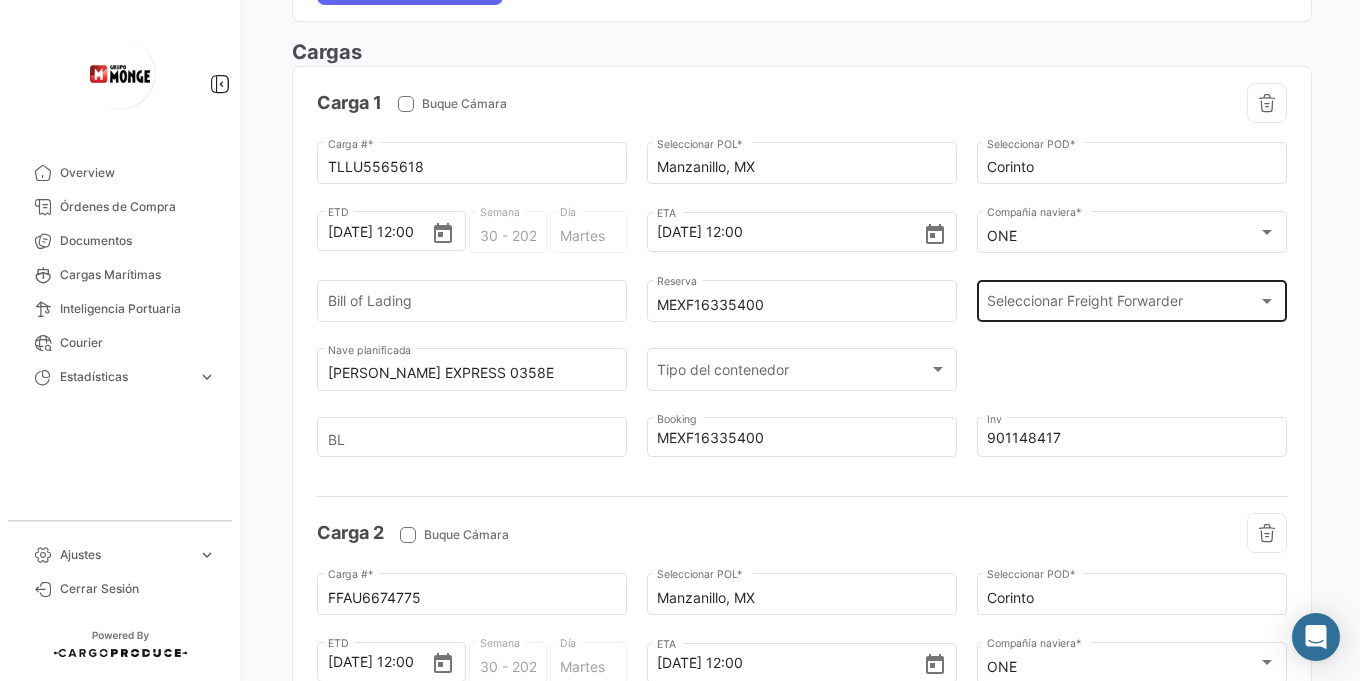 click on "Seleccionar
Freight Forwarder Seleccionar
Freight Forwarder" 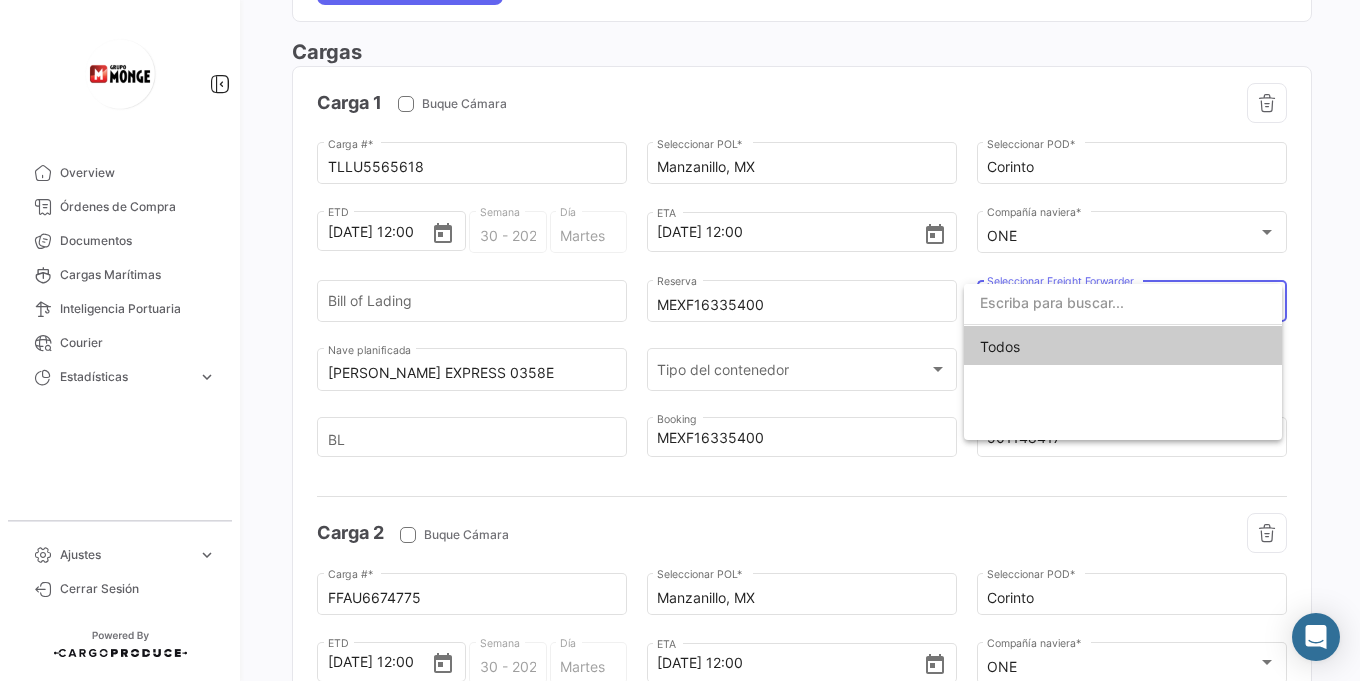 click at bounding box center (680, 340) 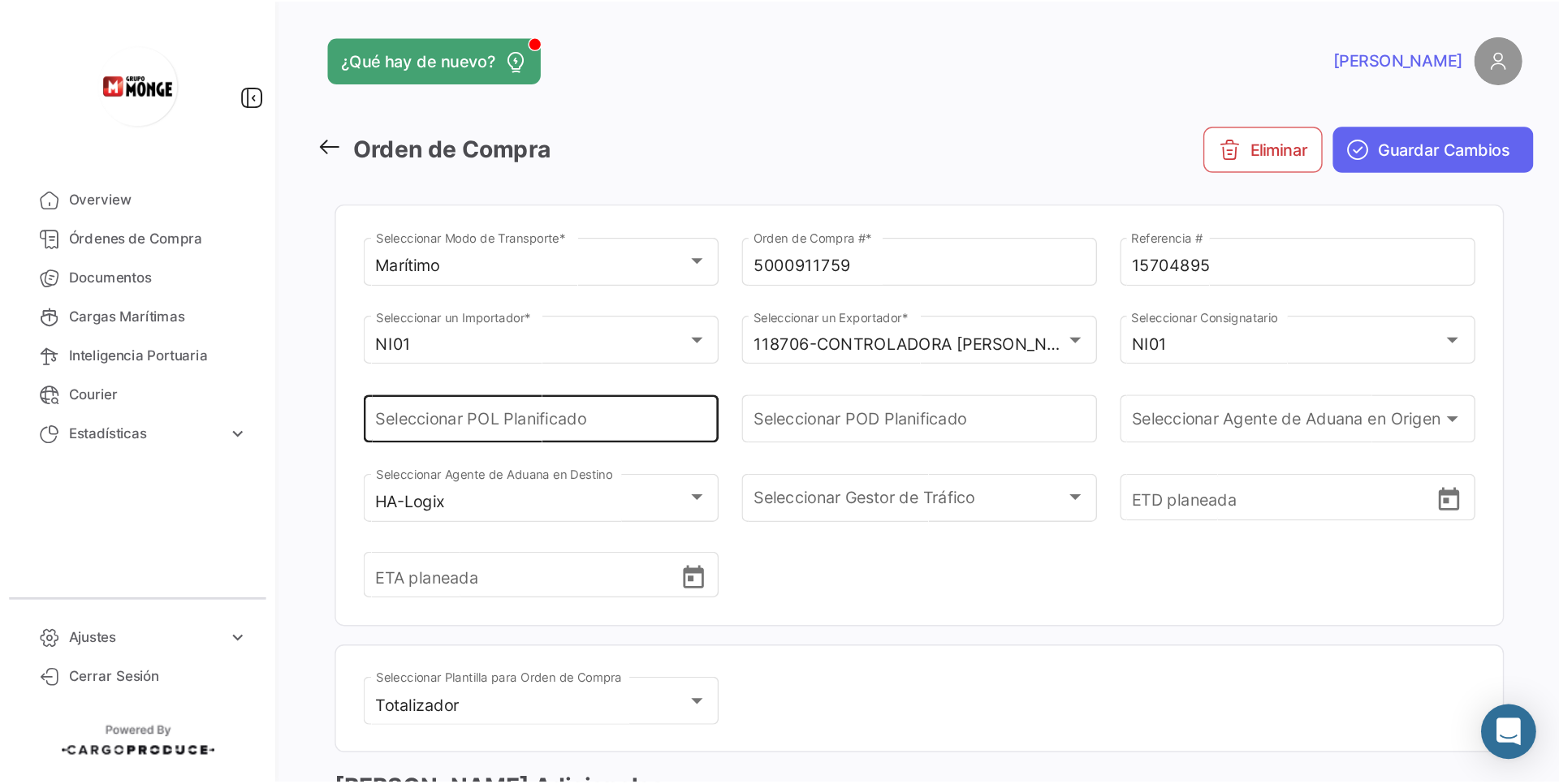 scroll, scrollTop: 0, scrollLeft: 0, axis: both 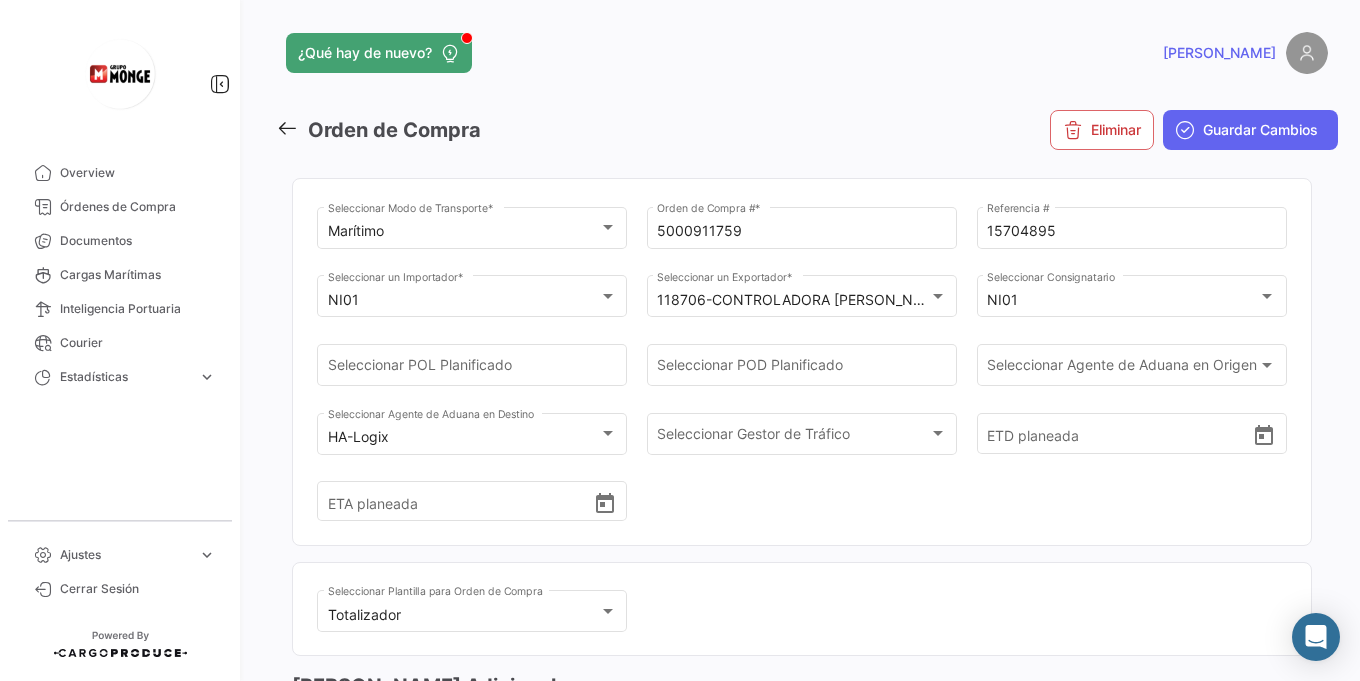 click 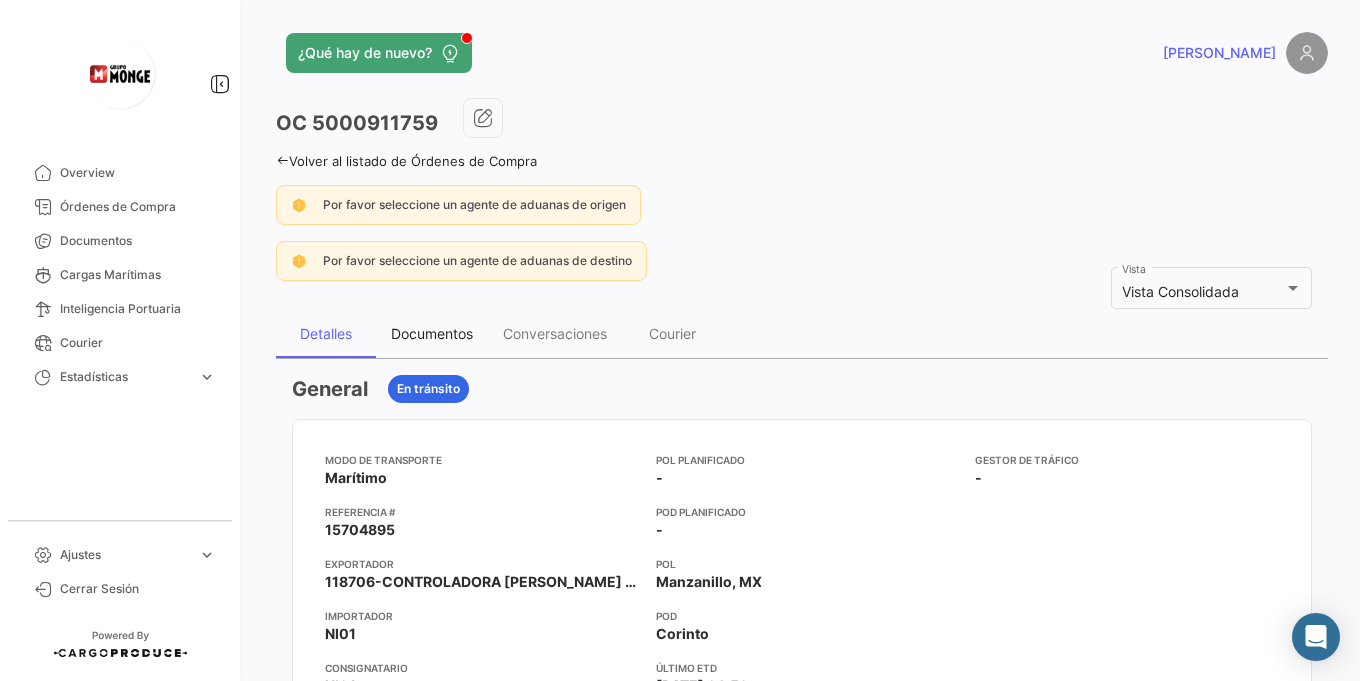 click on "Documentos" at bounding box center (432, 334) 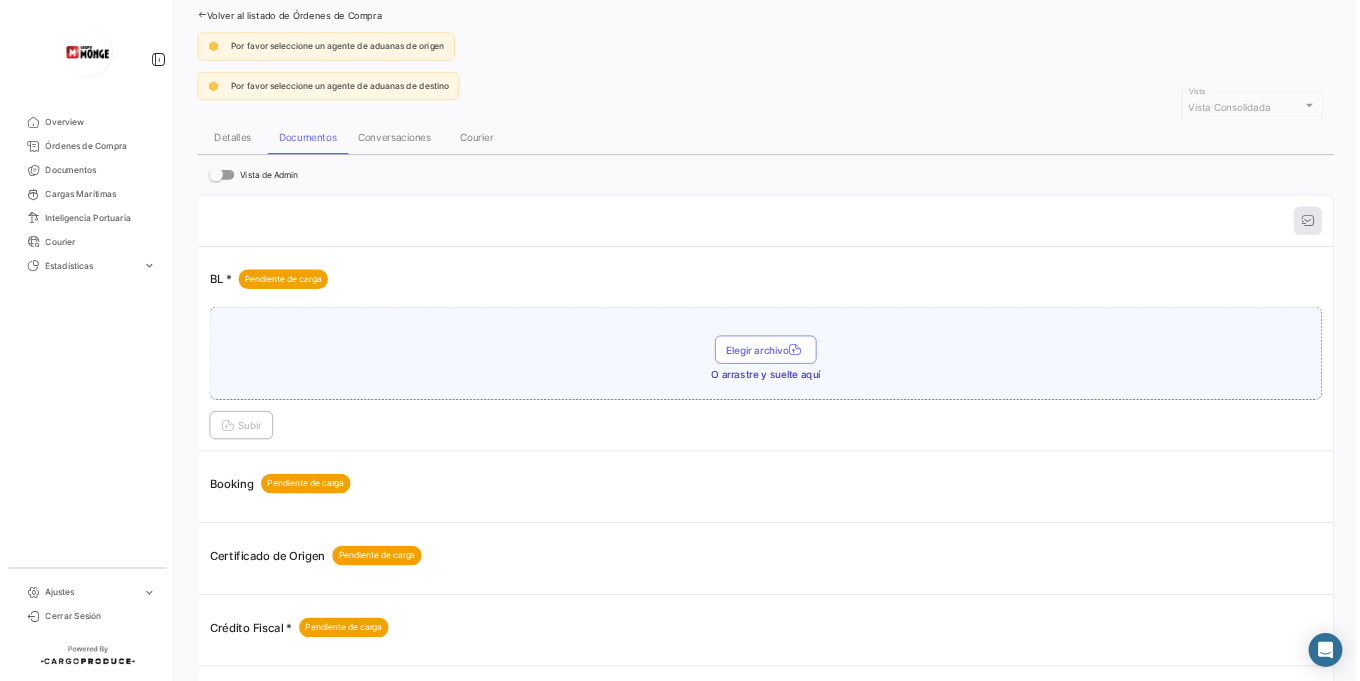 scroll, scrollTop: 0, scrollLeft: 0, axis: both 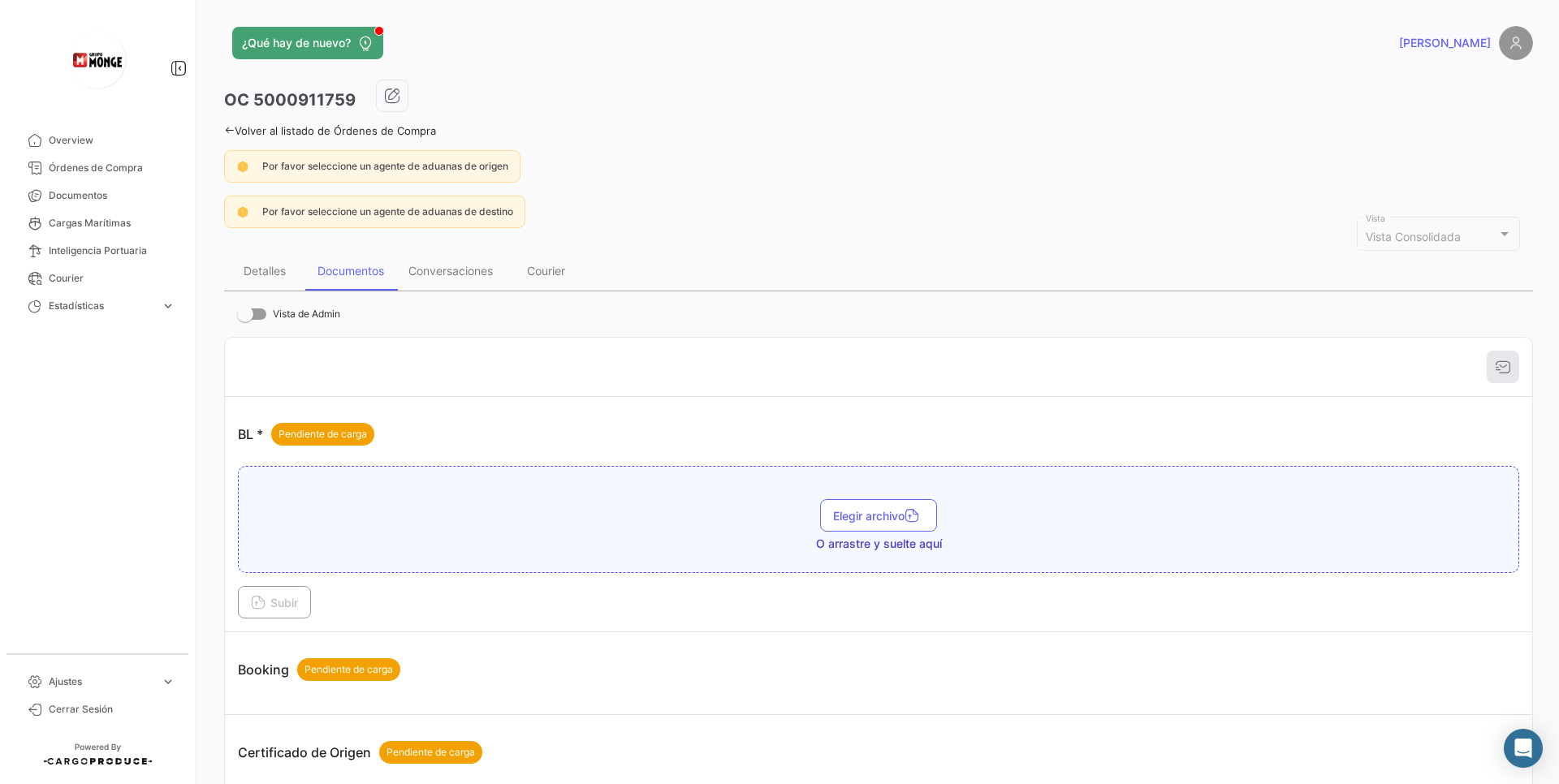click on "Volver al listado de Órdenes de Compra" 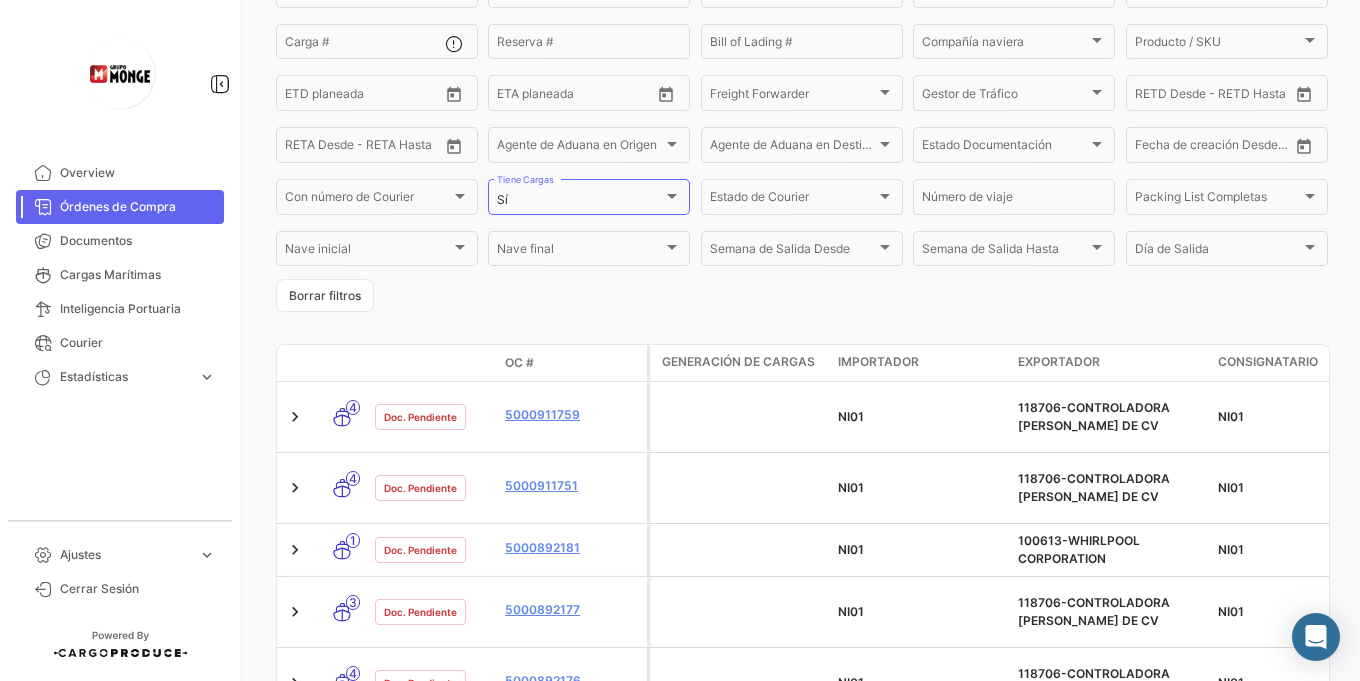 scroll, scrollTop: 360, scrollLeft: 0, axis: vertical 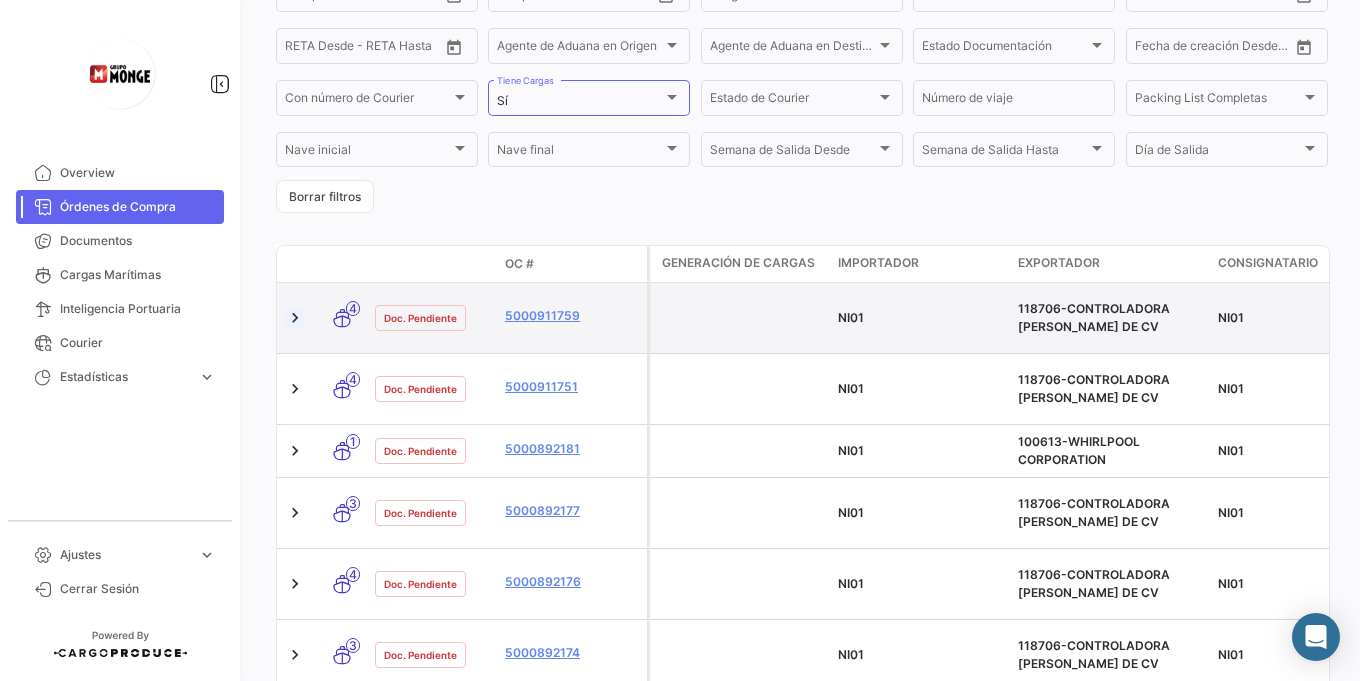 click 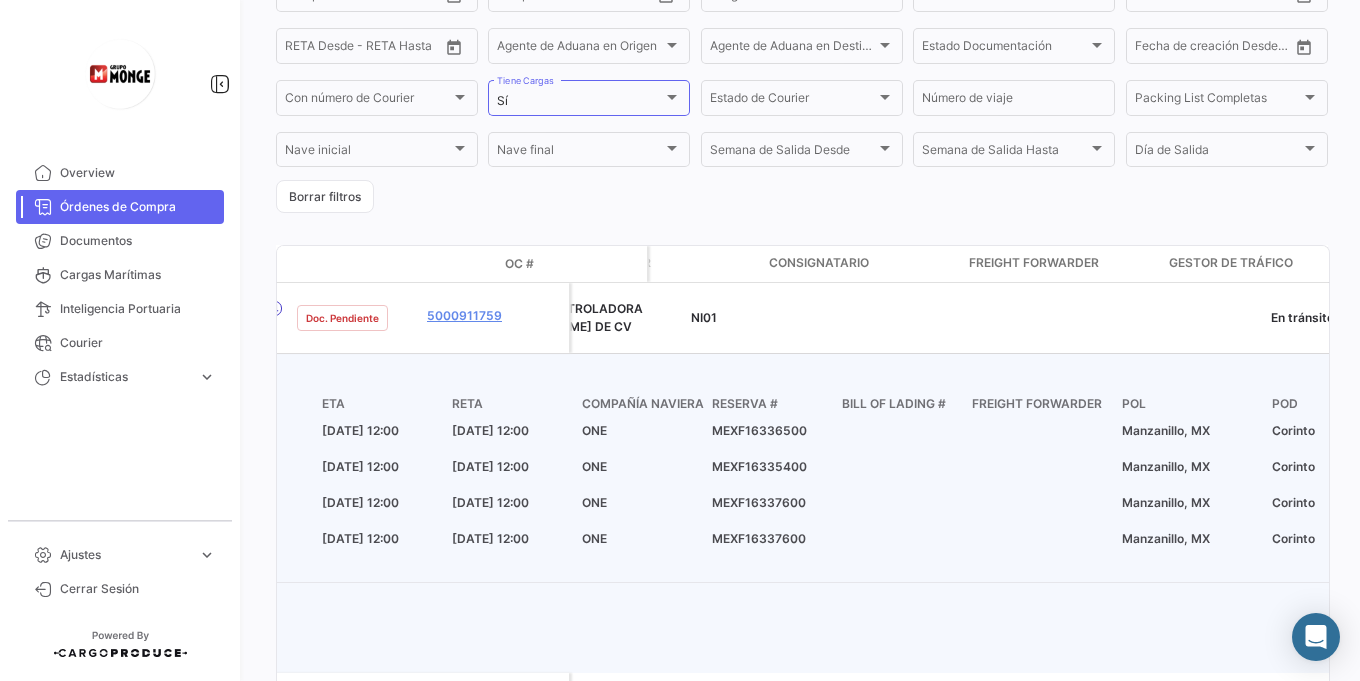 drag, startPoint x: 1280, startPoint y: 436, endPoint x: 1324, endPoint y: 445, distance: 44.911022 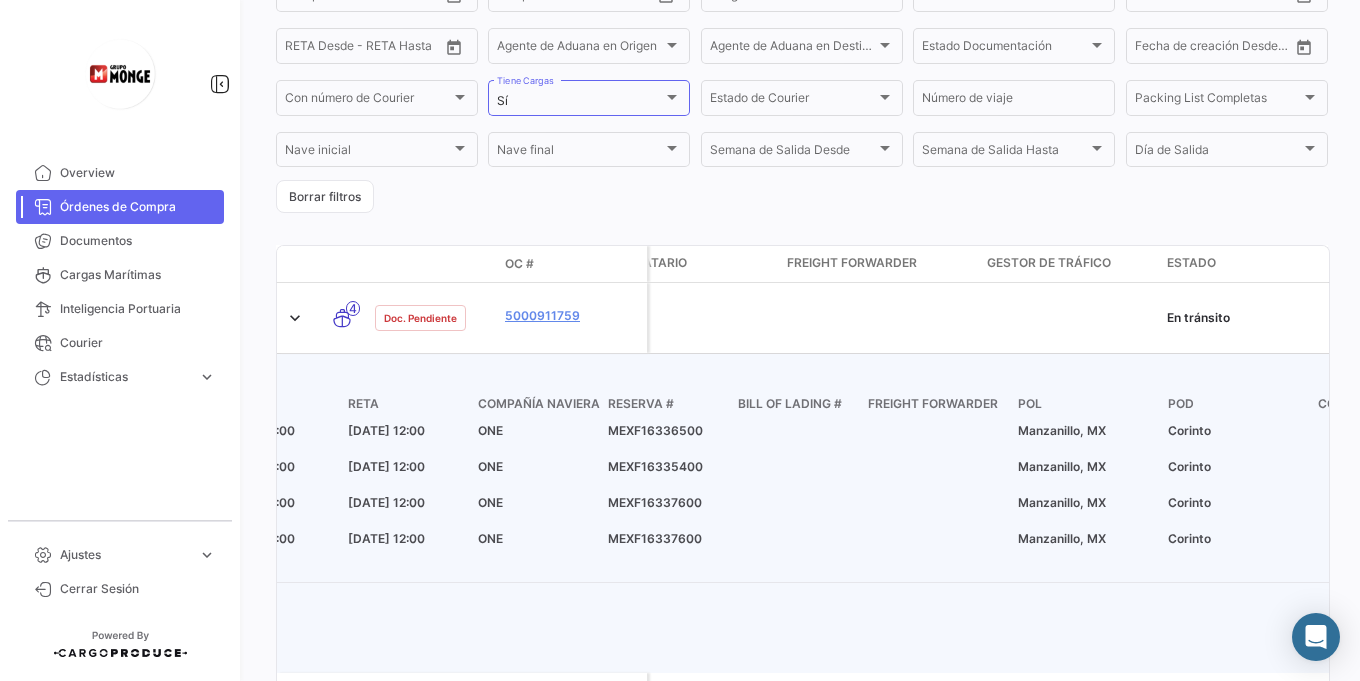 click on "Corinto" 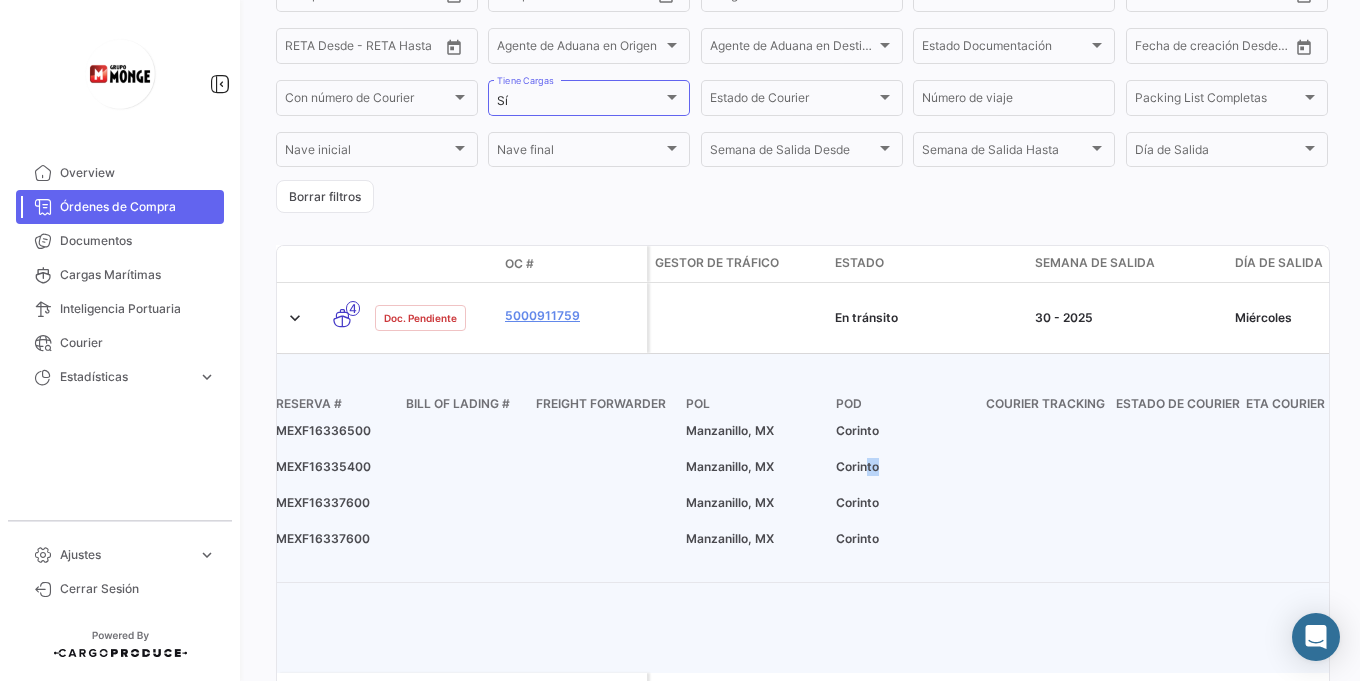 drag, startPoint x: 1191, startPoint y: 457, endPoint x: 1320, endPoint y: 461, distance: 129.062 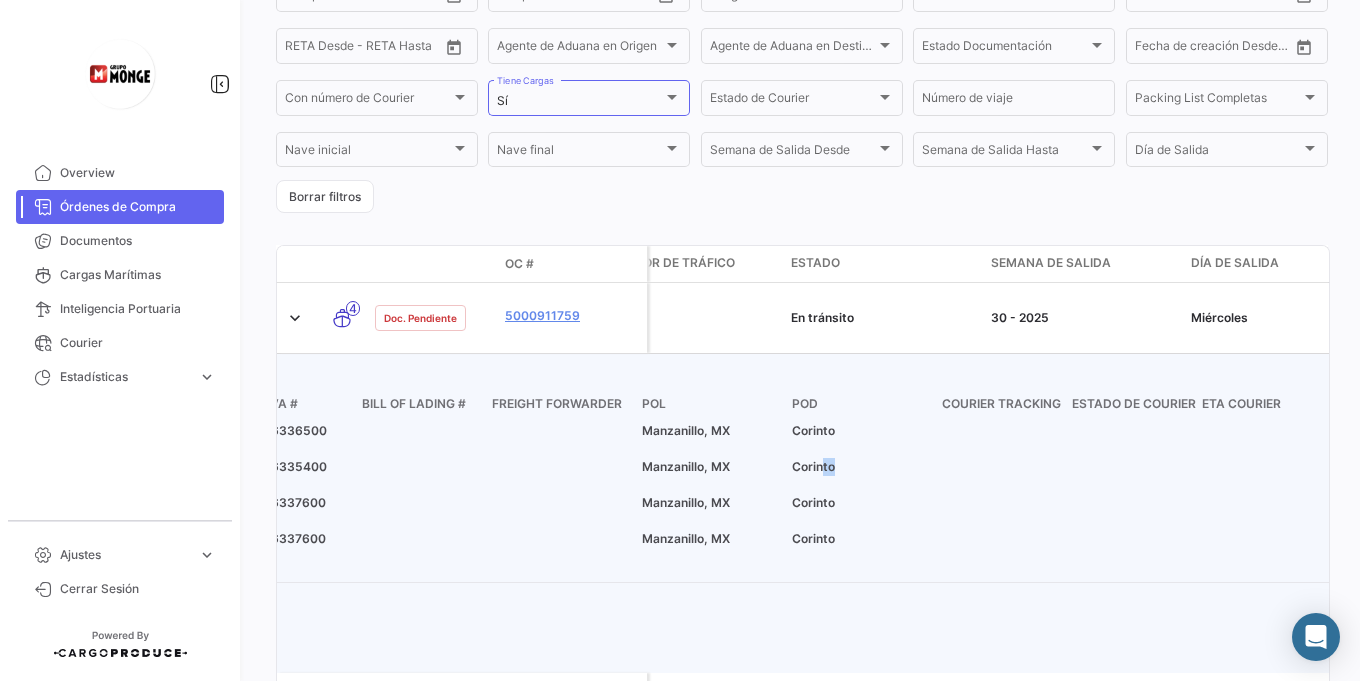 click on "¿Qué hay de nuevo?   [PERSON_NAME] de Compra   visibility_off   Filtros  ✓  Exportar.xlsx   Crear
Buscar en [PERSON_NAME] personalizados...  OC #  Generación [PERSON_NAME] Generación [PERSON_NAME] Exportadores Exportadores  NI01  Importadores Consignatario Consignatario Estado Estado POL / Origen  POL / Origen  POD / Destino POD / Destino  Referencia  Carga # Reserva # Bill of Lading # Compañía naviera Compañía naviera Producto / SKU Producto / SKU Desde –  ETD planeada  Desde –  ETA planeada  Freight Forwarder Freight Forwarder Gestor de Tráfico Gestor de Tráfico Desde –  RETD Desde - RETD Hasta  Desde –  [PERSON_NAME] Desde - [PERSON_NAME] Hasta  Agente de Aduana en Origen Agente de Aduana en Origen Agente de Aduana en Destino Agente de Aduana en Destino Estado Documentación Estado Documentación Desde –  Fecha de creación Desde - Hasta  Con número de Courier Con número de Courier Sí Tiene Cargas Estado de Courier Estado de Courier Número de viaje Packing List Completas Packing List Completas [PERSON_NAME] inicial 4" 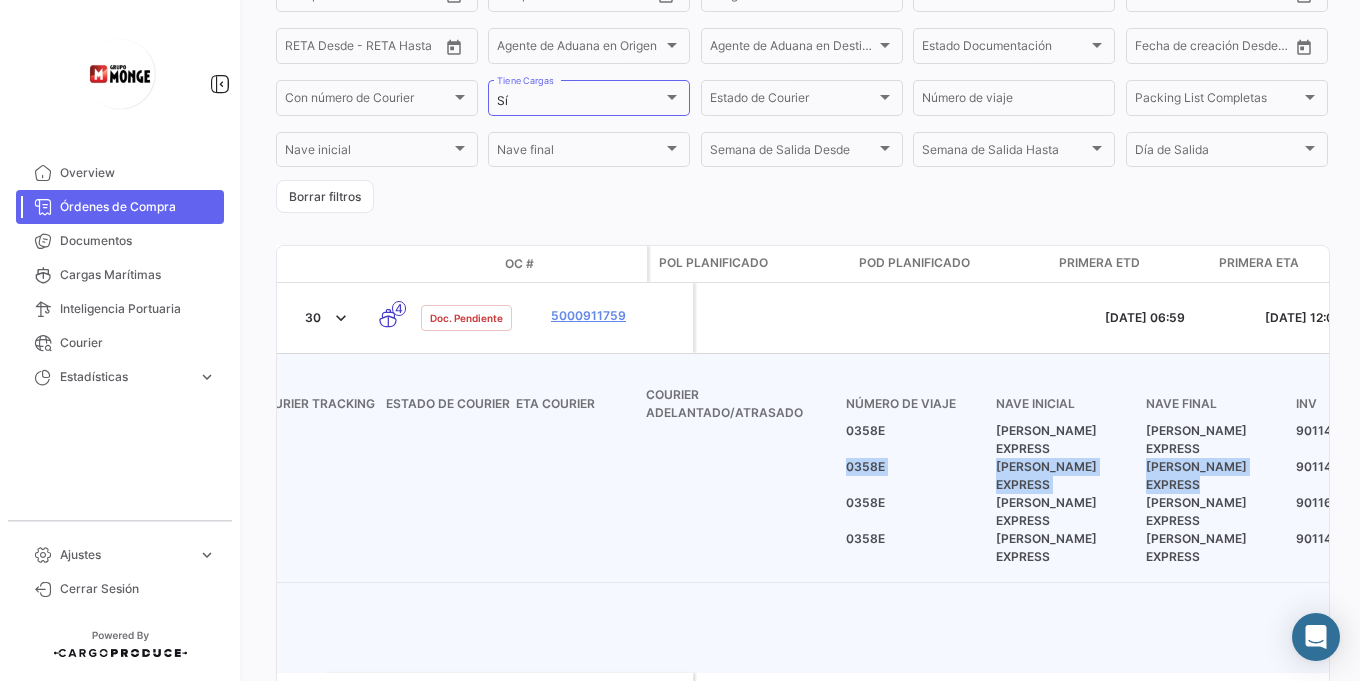 drag, startPoint x: 808, startPoint y: 459, endPoint x: 1344, endPoint y: 463, distance: 536.01495 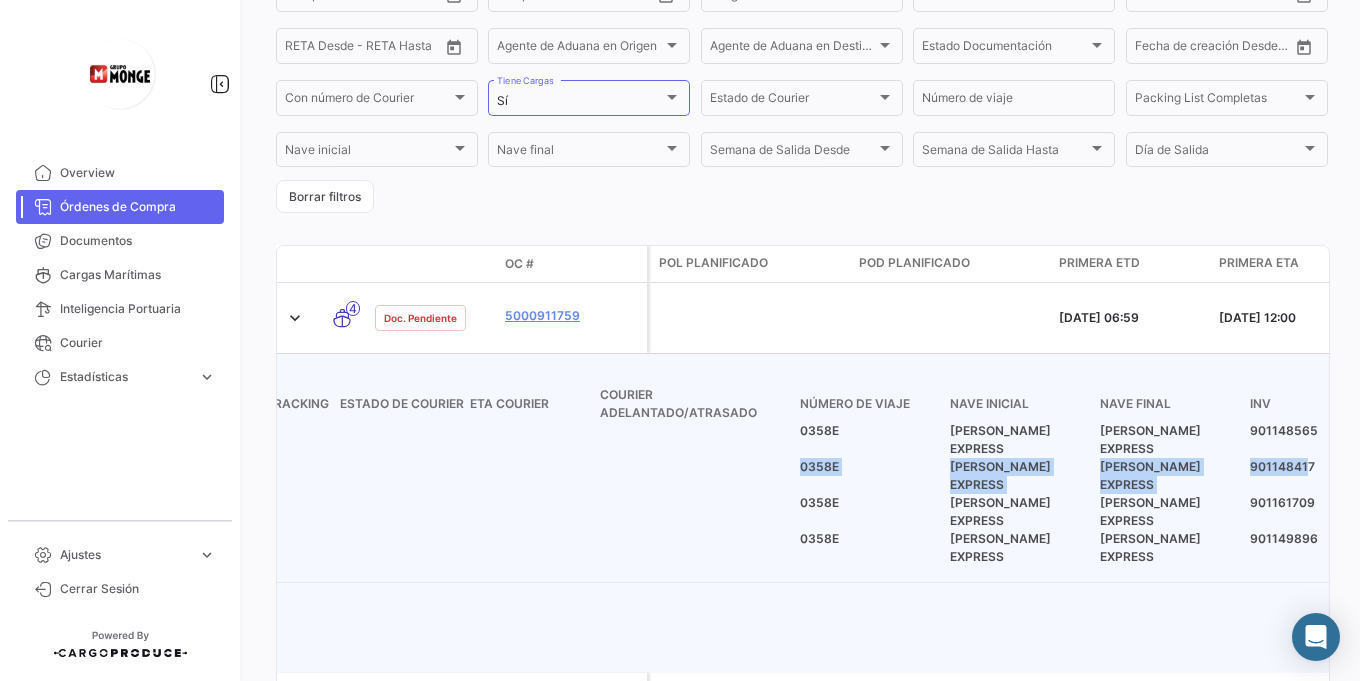 click on "[PERSON_NAME] EXPRESS" 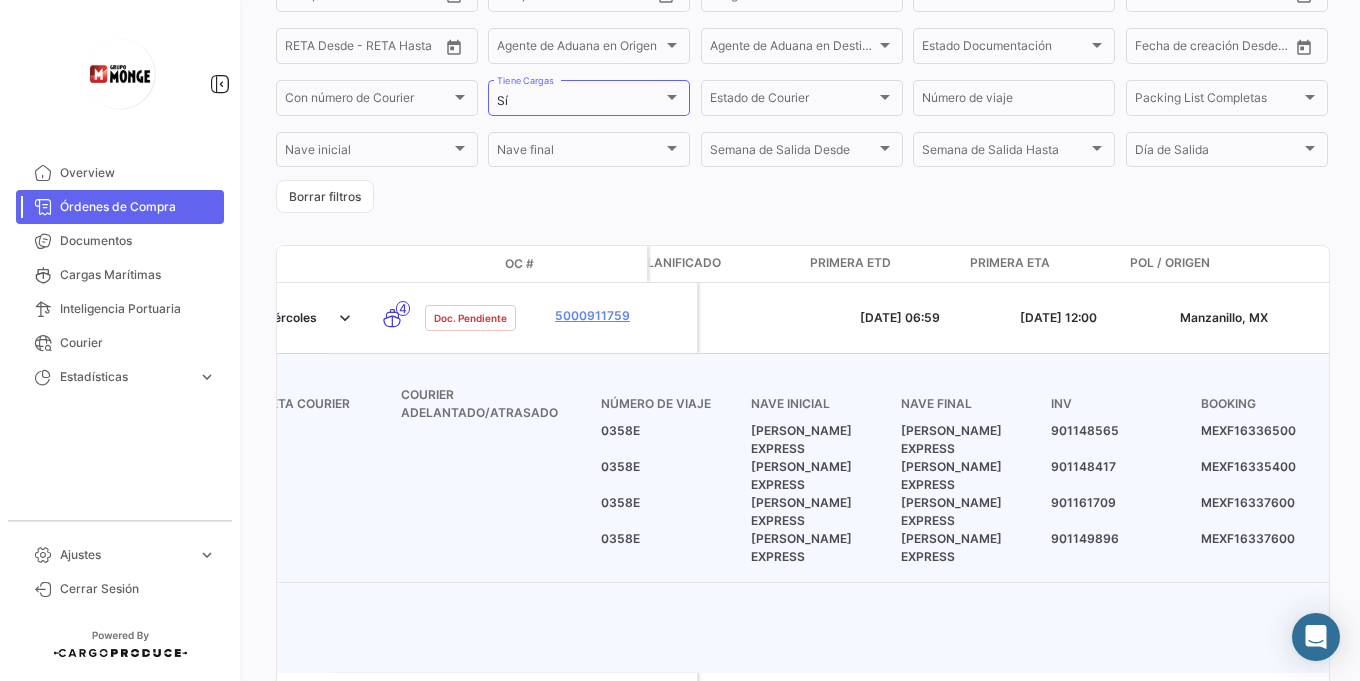drag, startPoint x: 1209, startPoint y: 453, endPoint x: 1323, endPoint y: 463, distance: 114.43776 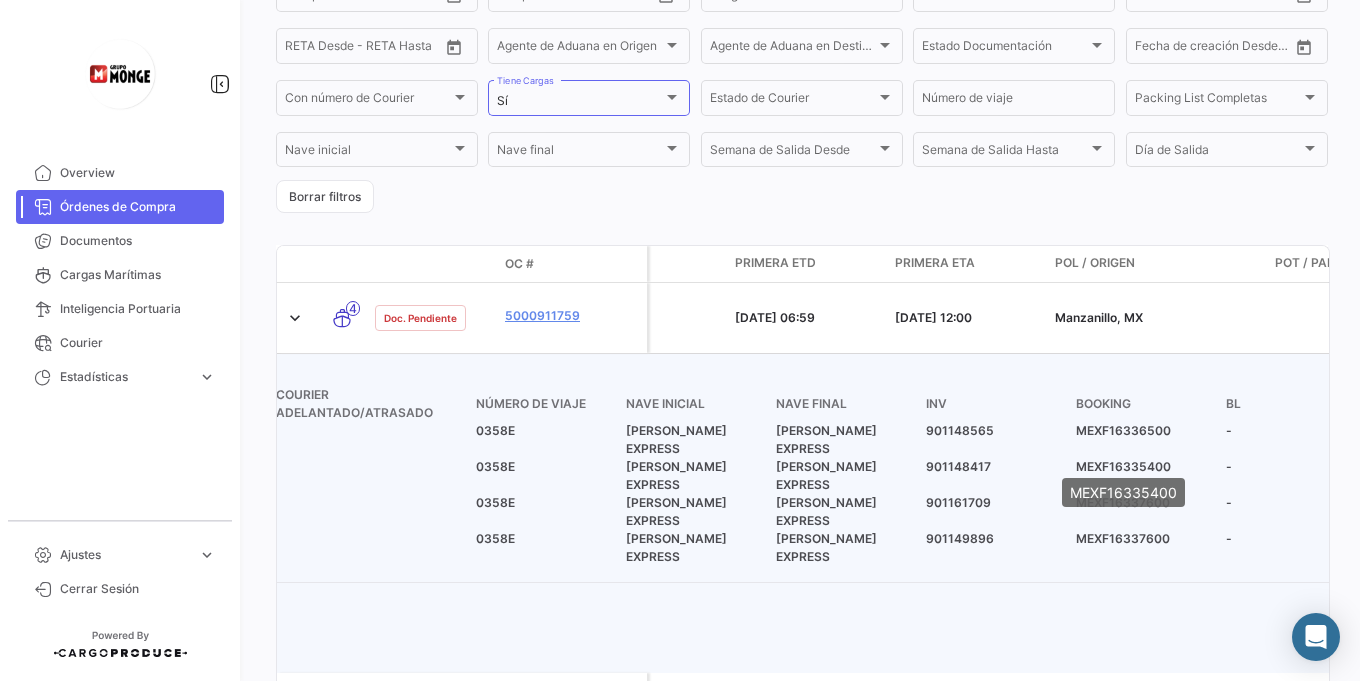 click on "MEXF16335400" 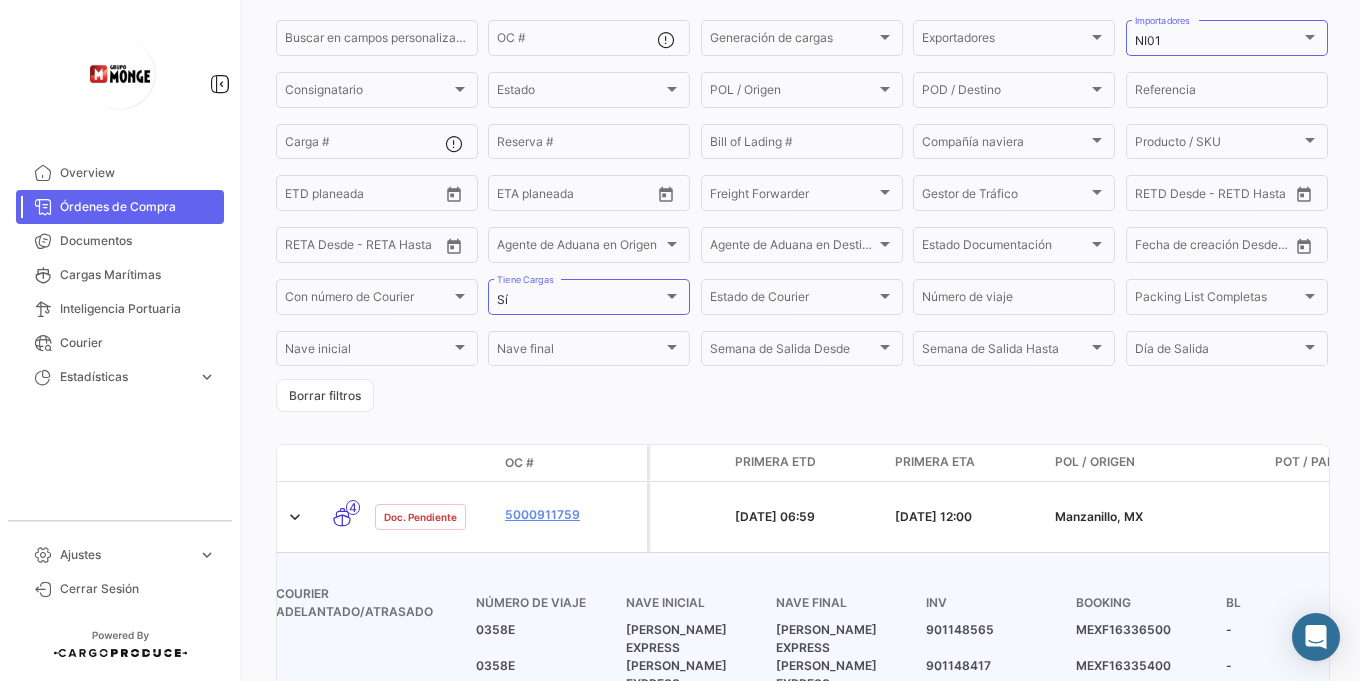 scroll, scrollTop: 240, scrollLeft: 0, axis: vertical 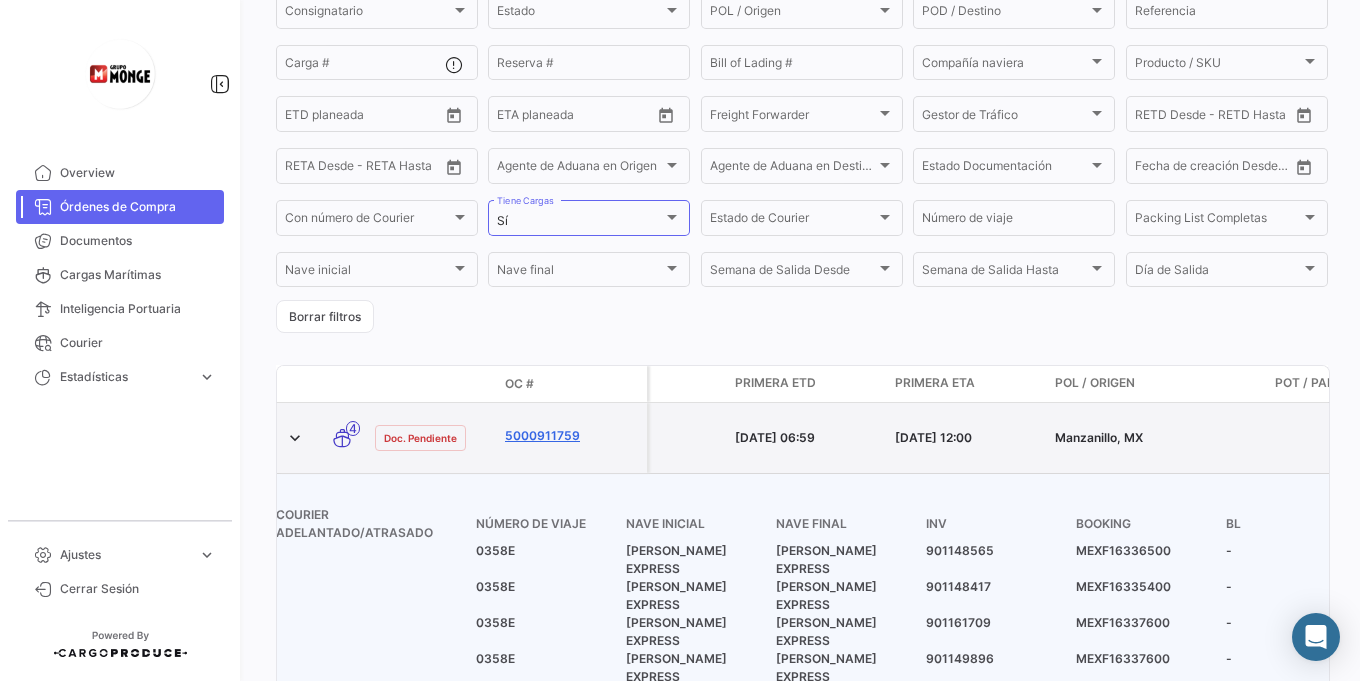click on "5000911759" 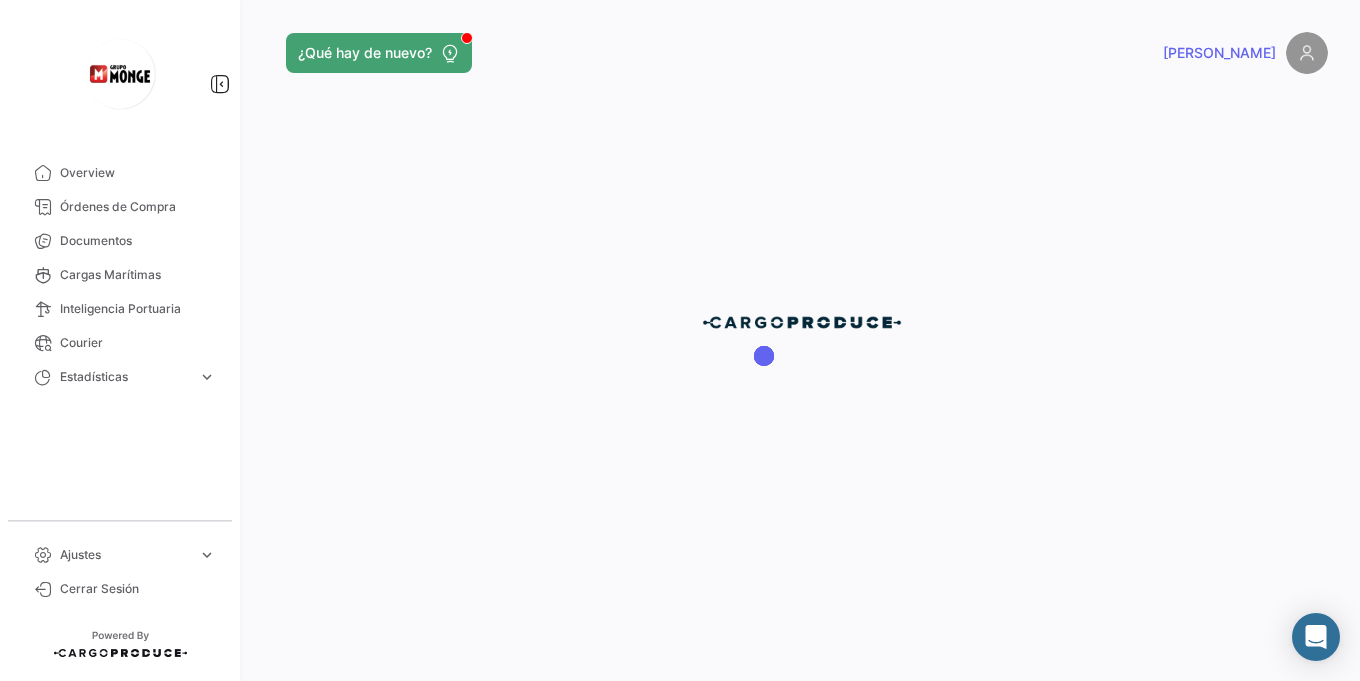 scroll, scrollTop: 0, scrollLeft: 0, axis: both 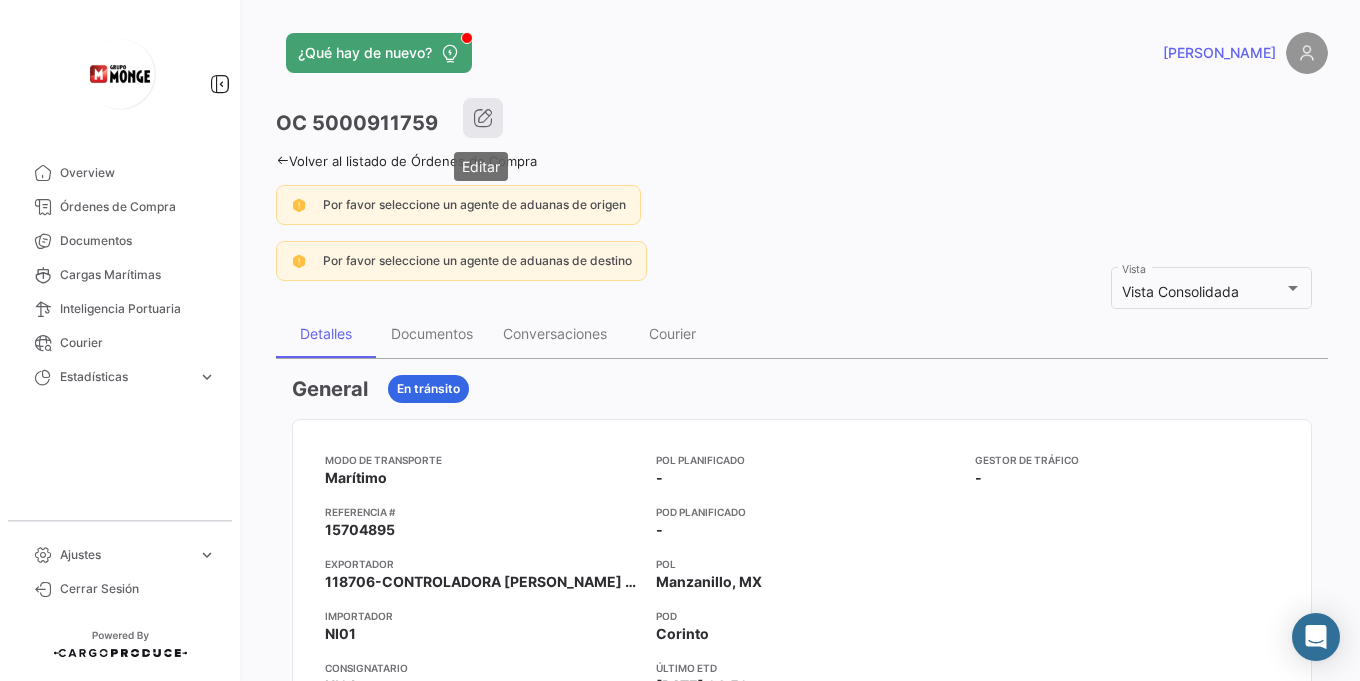 click 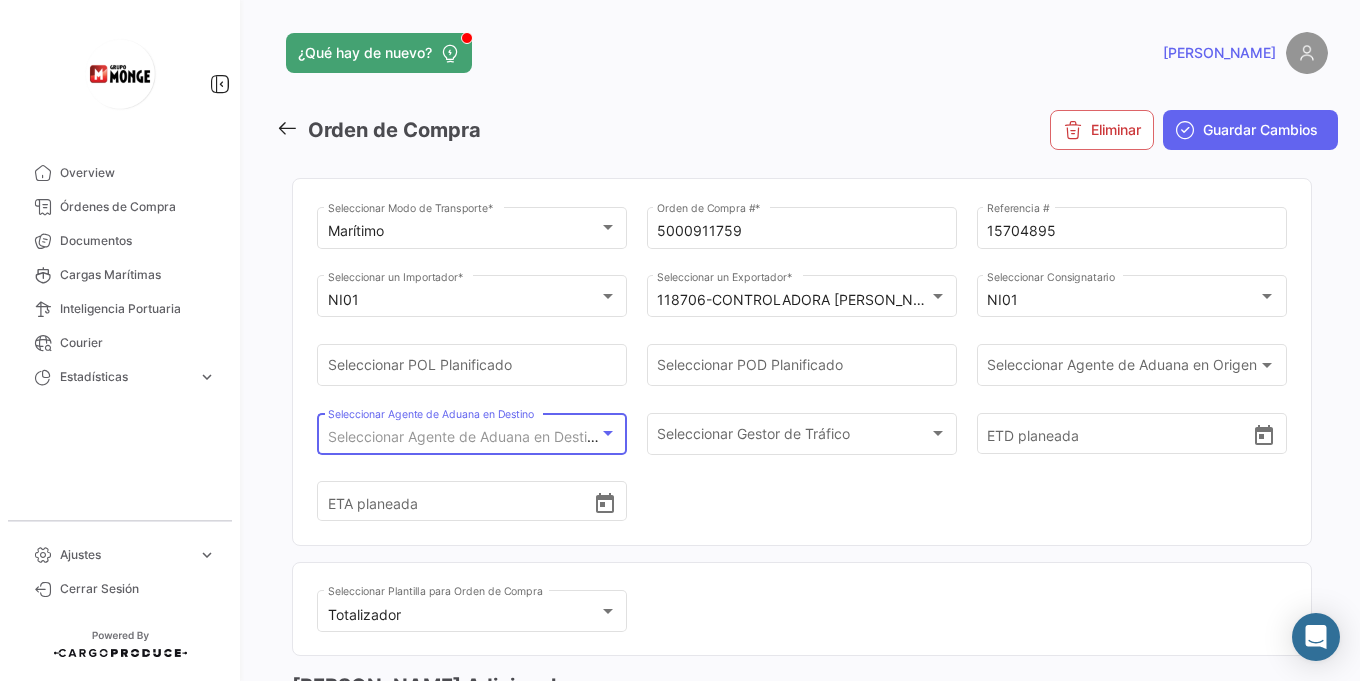 click on "Seleccionar
Agente de Aduana en Destino" at bounding box center (465, 436) 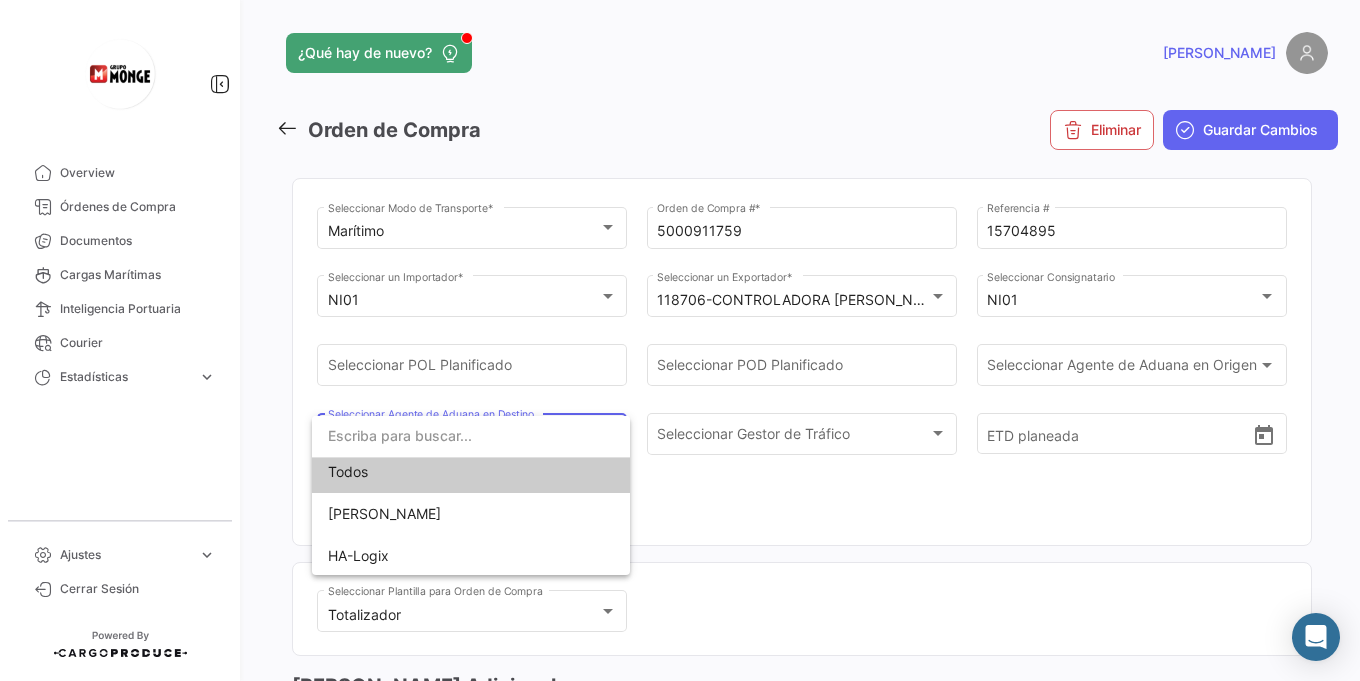scroll, scrollTop: 9, scrollLeft: 0, axis: vertical 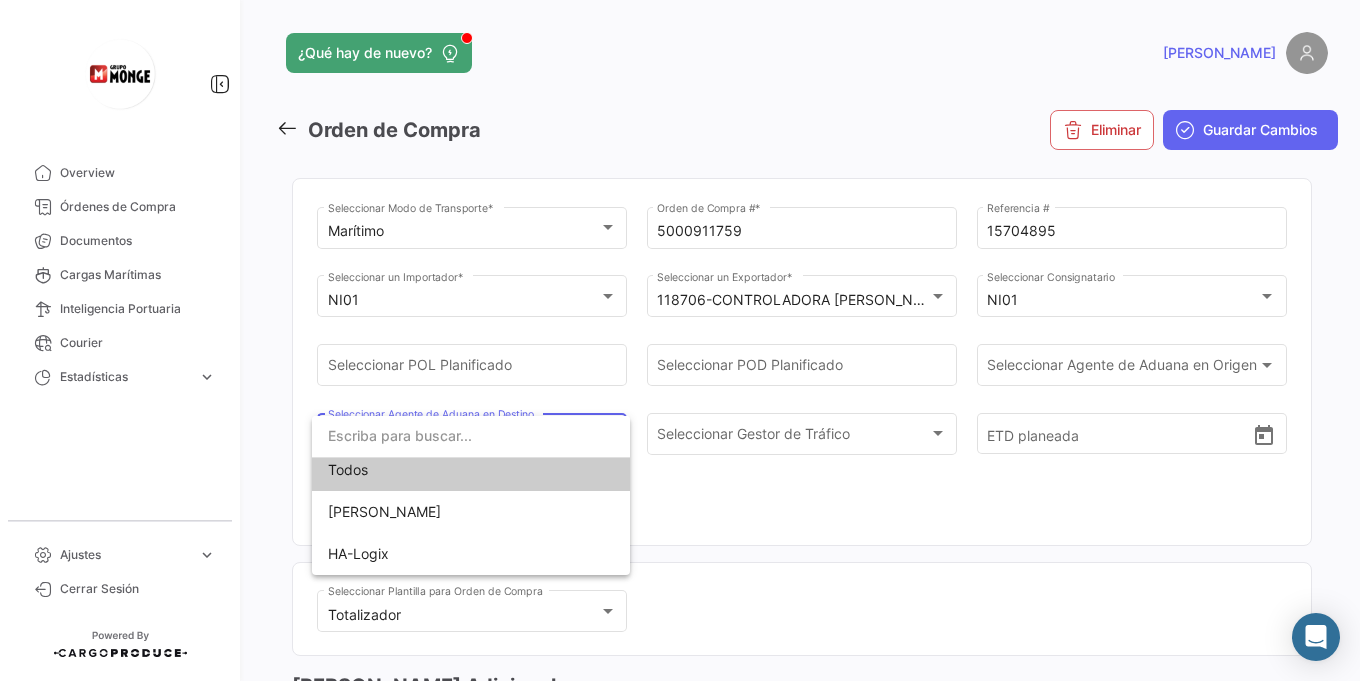 click at bounding box center [680, 340] 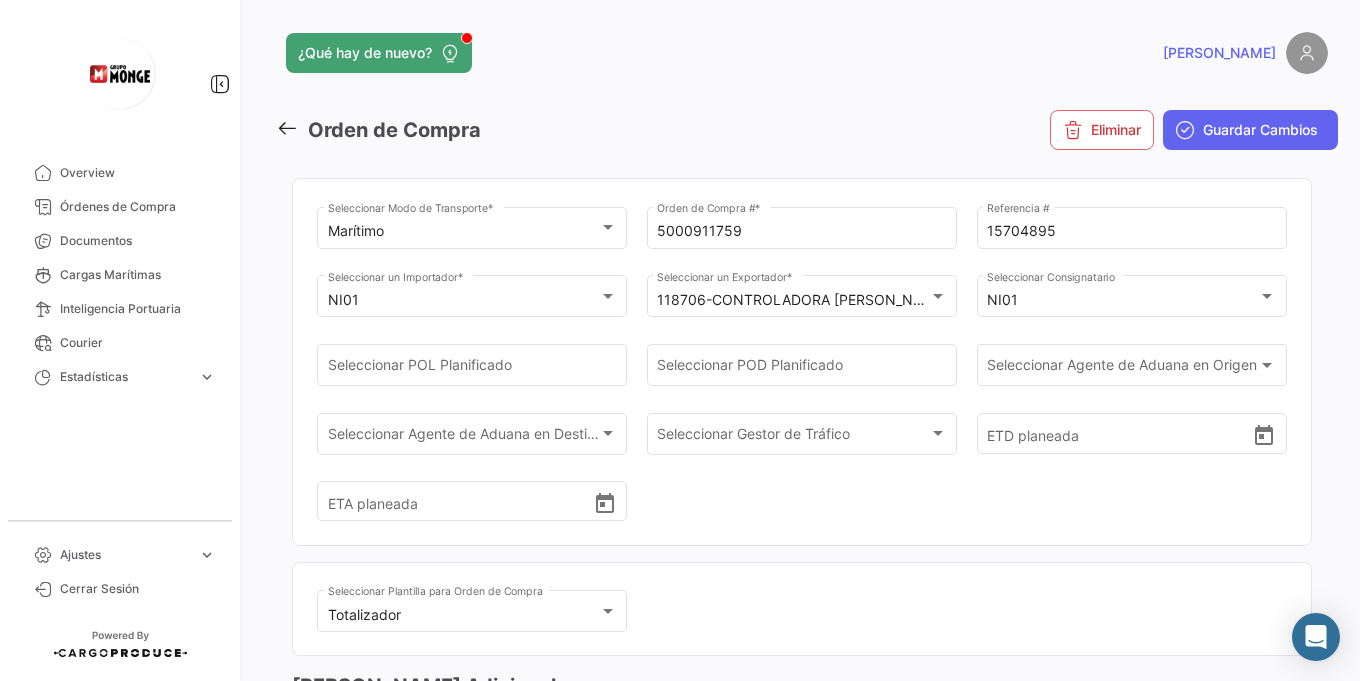 click 